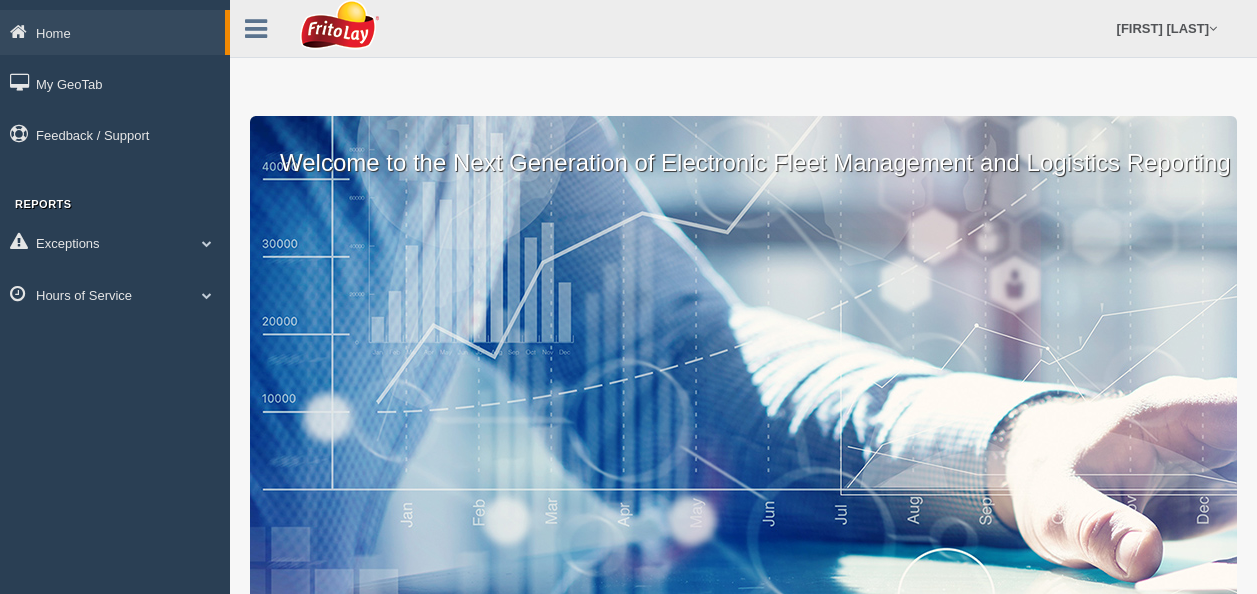 scroll, scrollTop: 0, scrollLeft: 0, axis: both 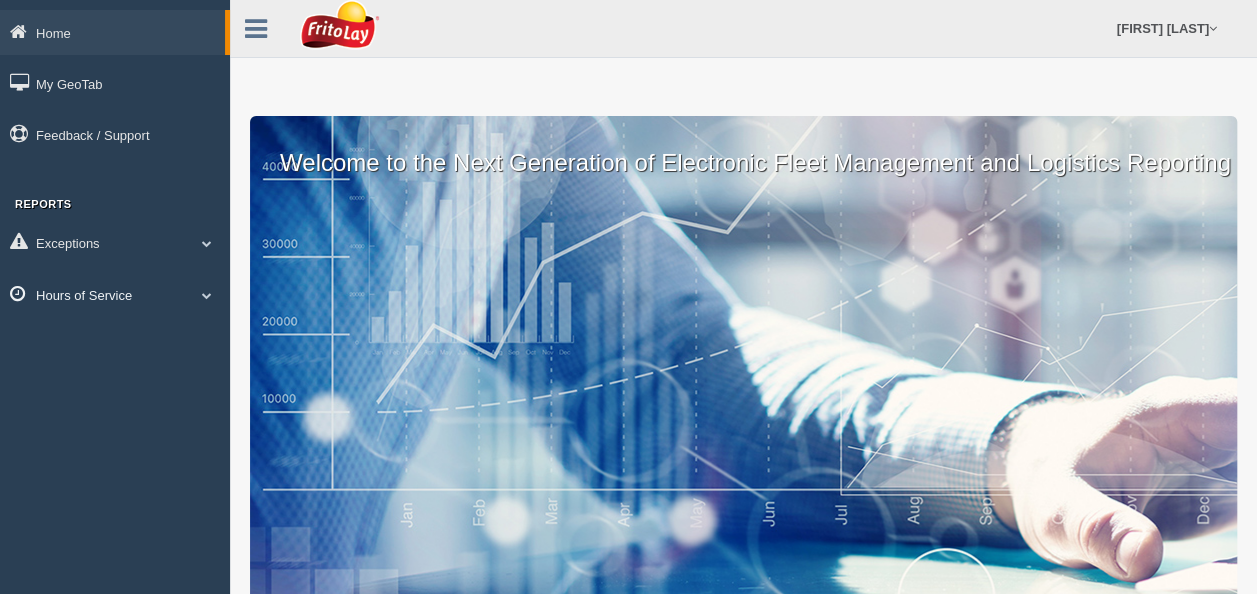 click at bounding box center (207, 243) 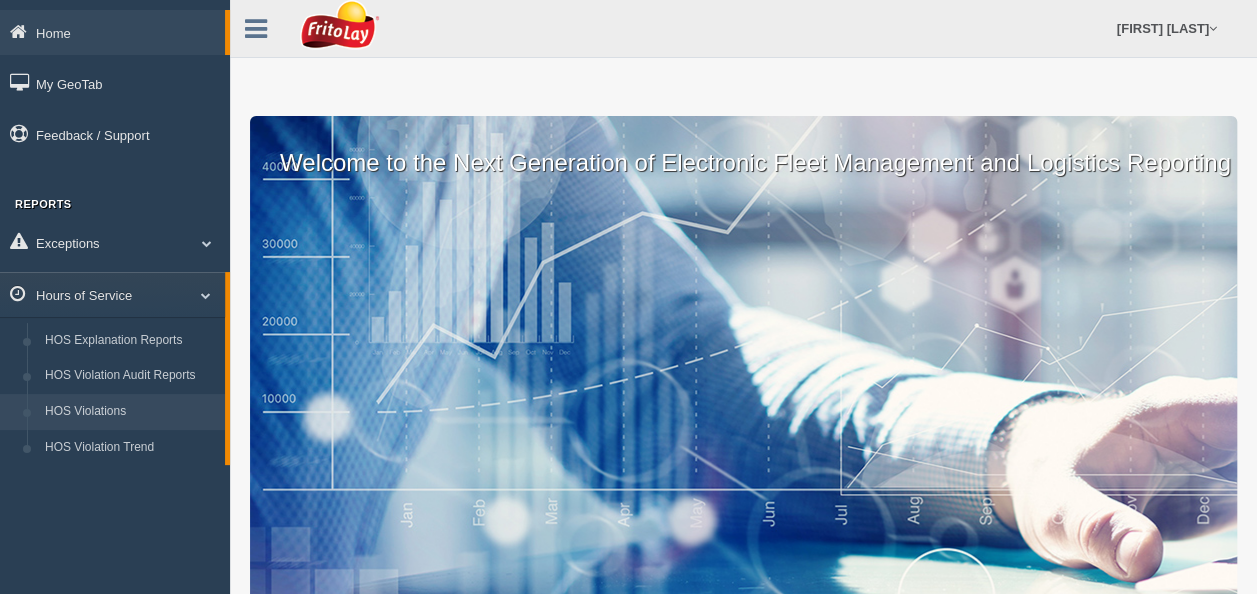 click on "HOS Violations" at bounding box center (130, 412) 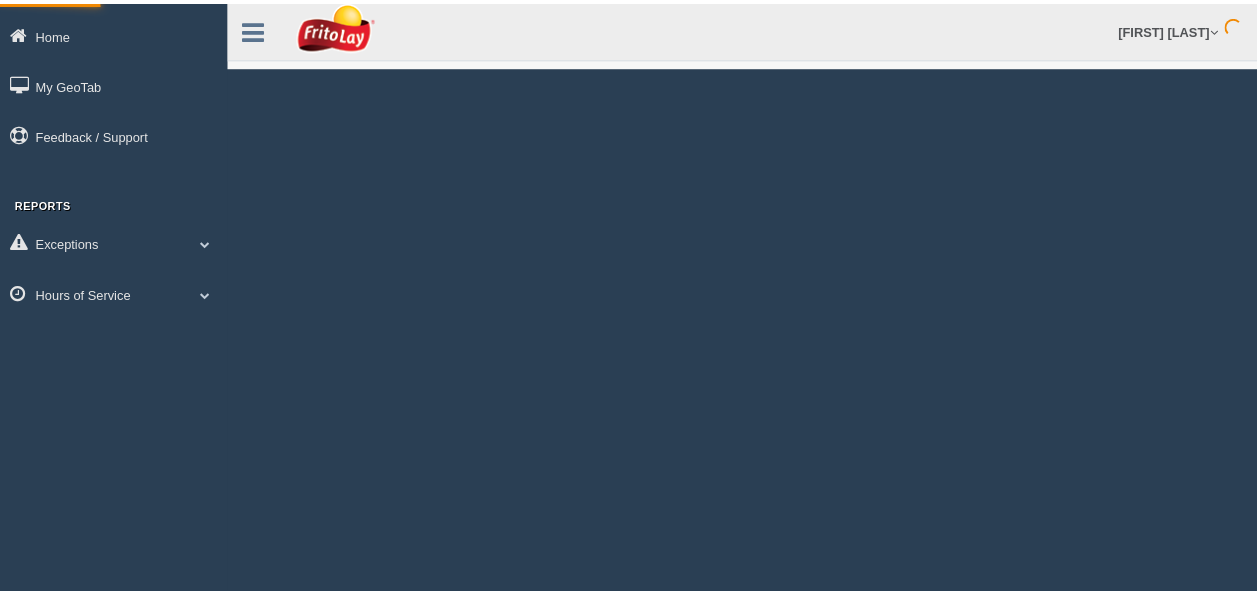 scroll, scrollTop: 0, scrollLeft: 0, axis: both 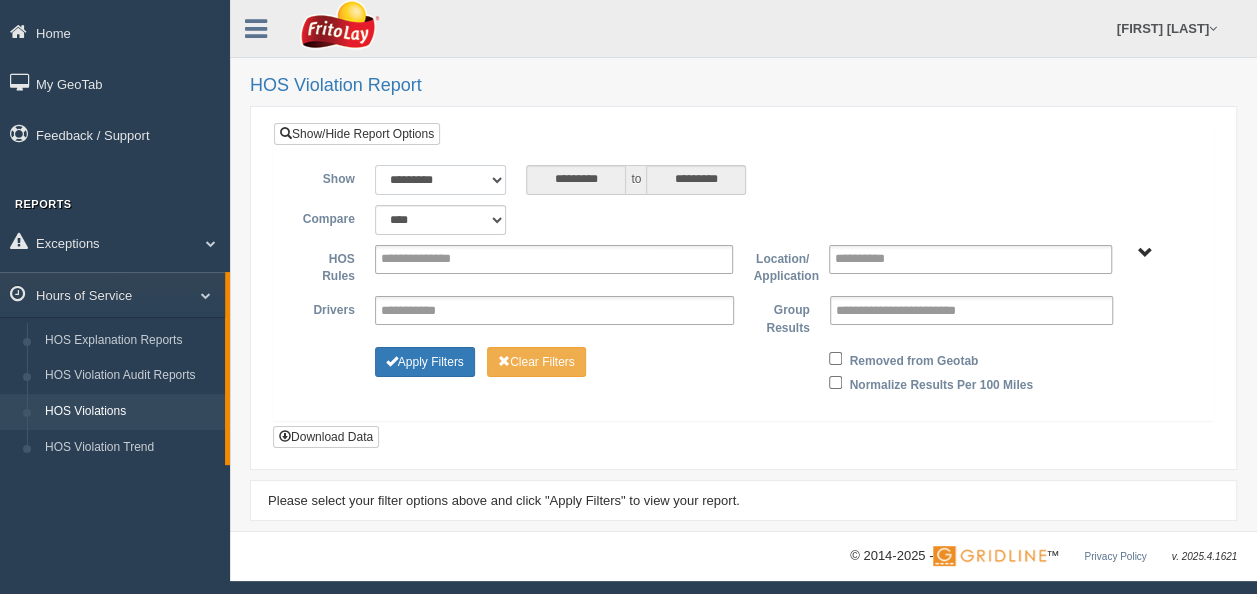 click on "**********" at bounding box center (441, 180) 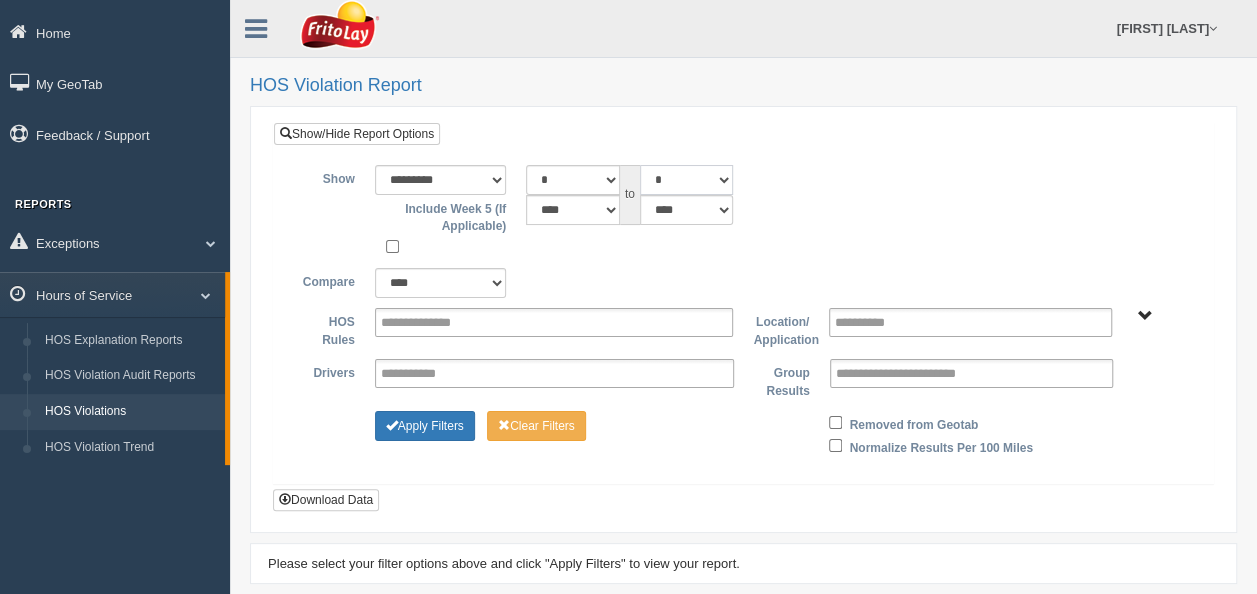 click on "*
*
*
*
*
*
*
*
*
**
**
**
**" at bounding box center (686, 180) 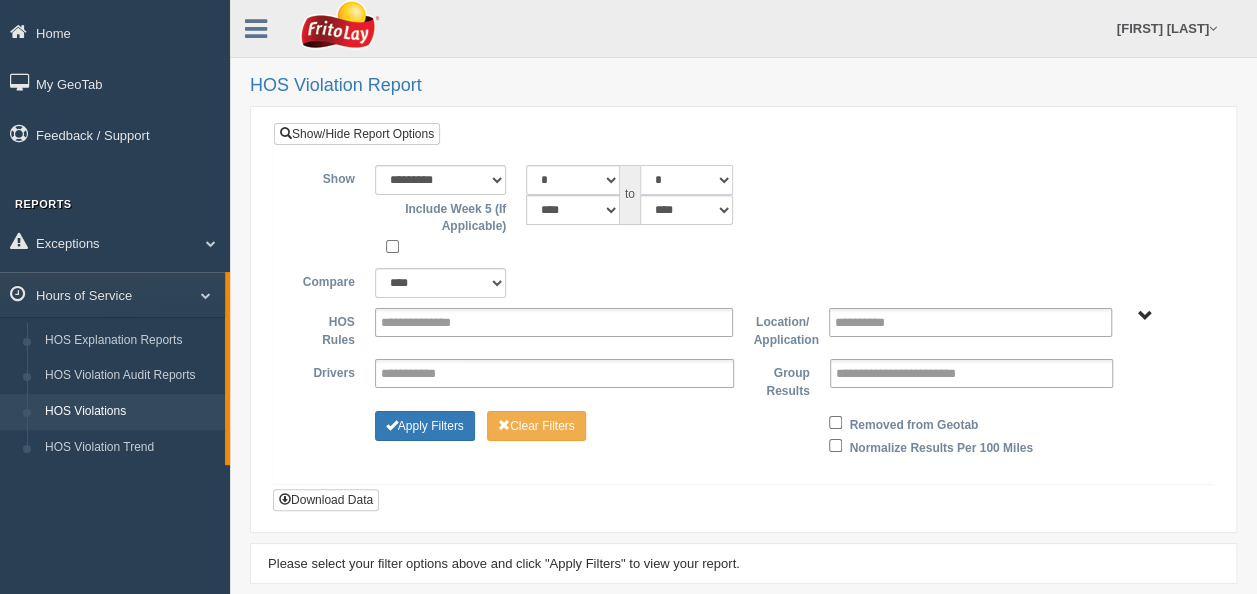 select on "*" 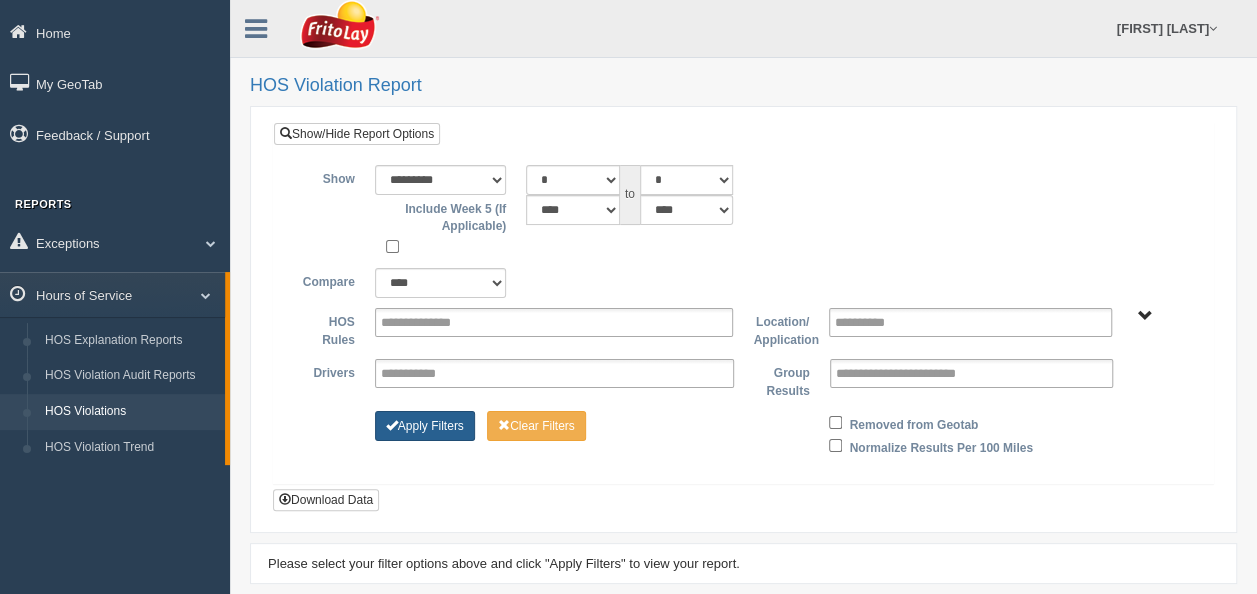 click on "Apply Filters" at bounding box center [425, 426] 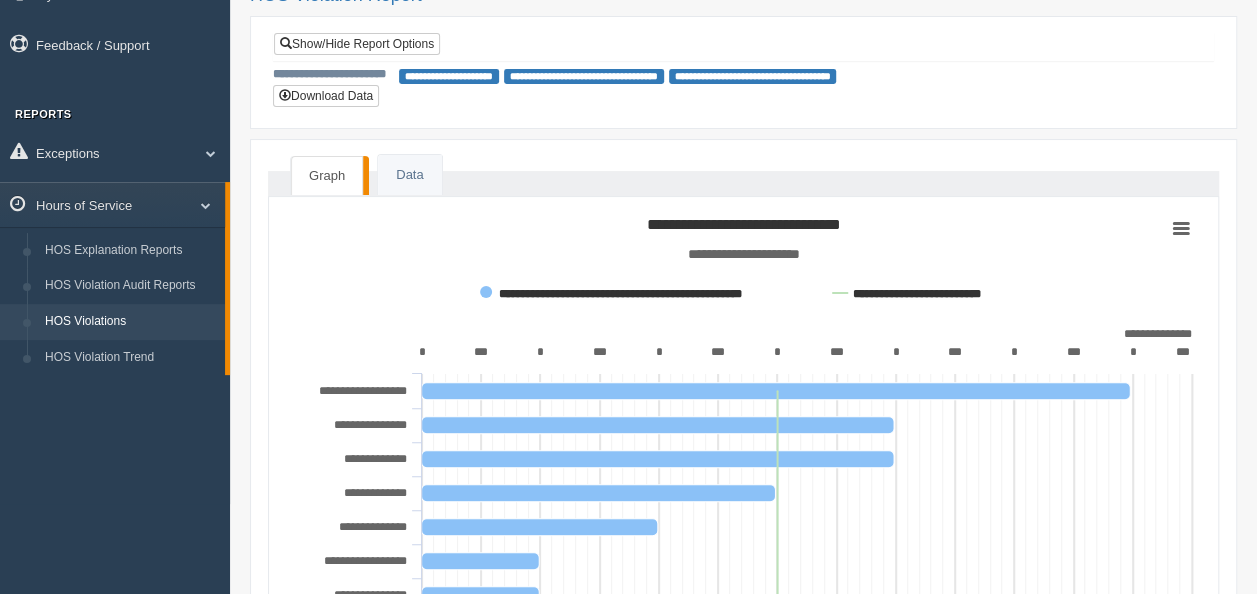 scroll, scrollTop: 200, scrollLeft: 0, axis: vertical 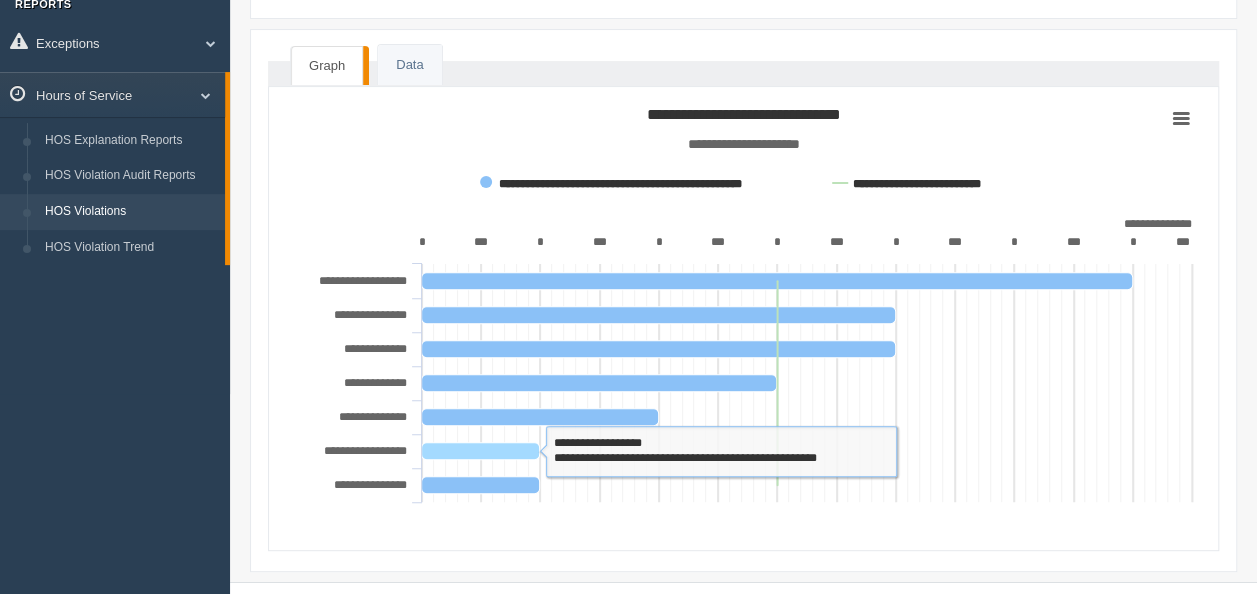 click at bounding box center [481, 450] 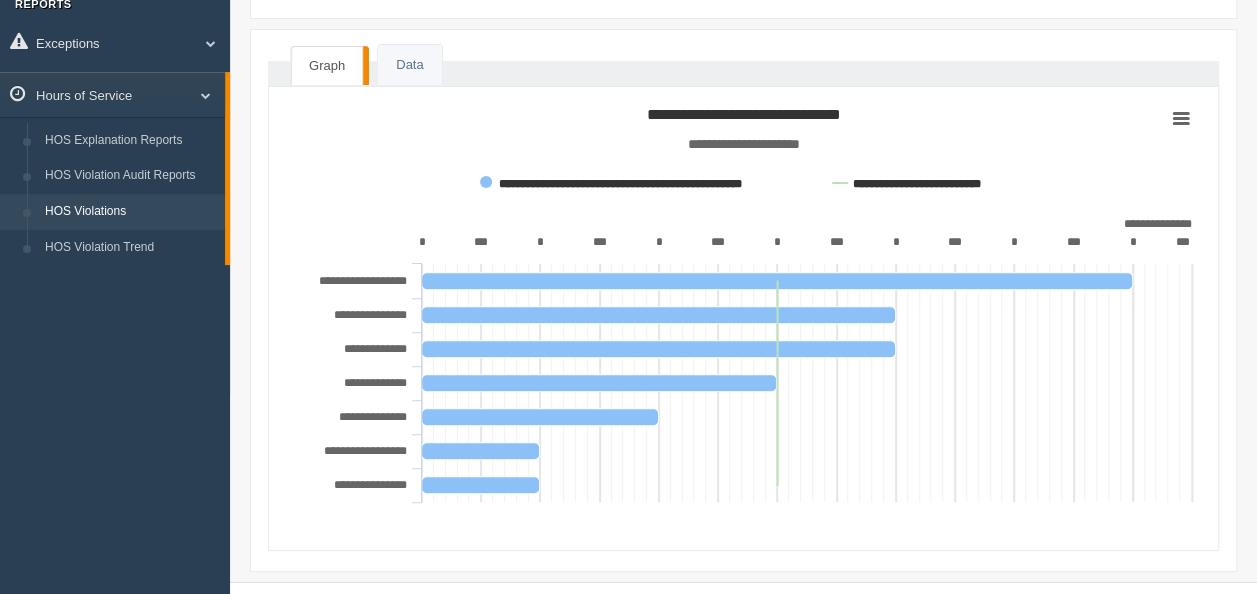 scroll, scrollTop: 0, scrollLeft: 0, axis: both 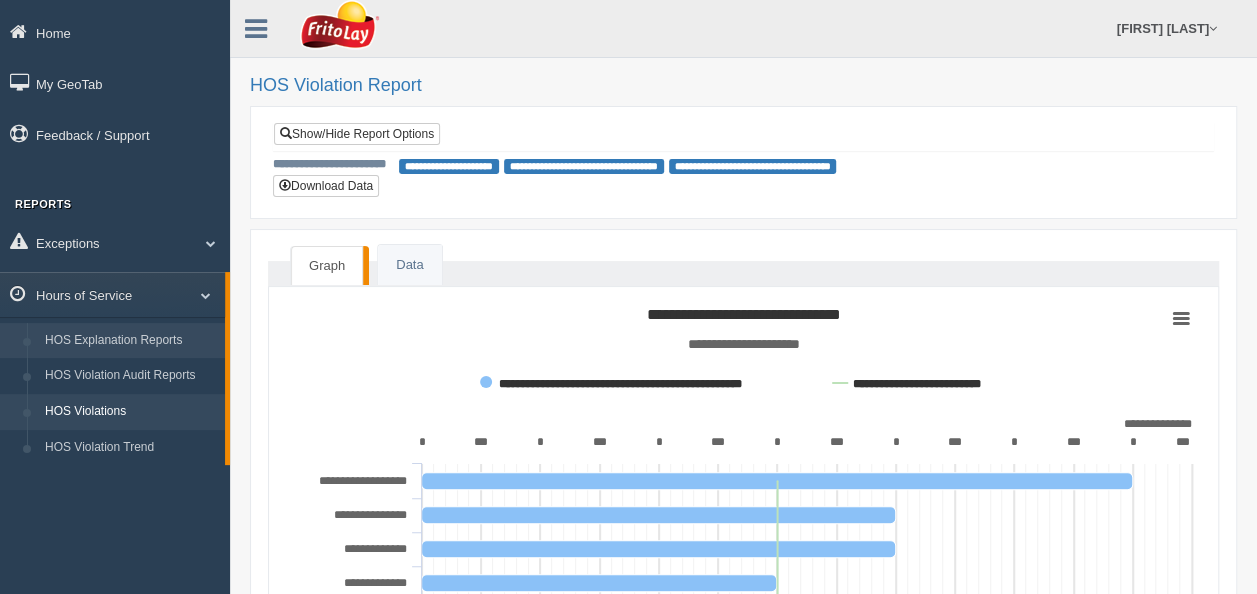 click on "HOS Explanation Reports" at bounding box center [130, 341] 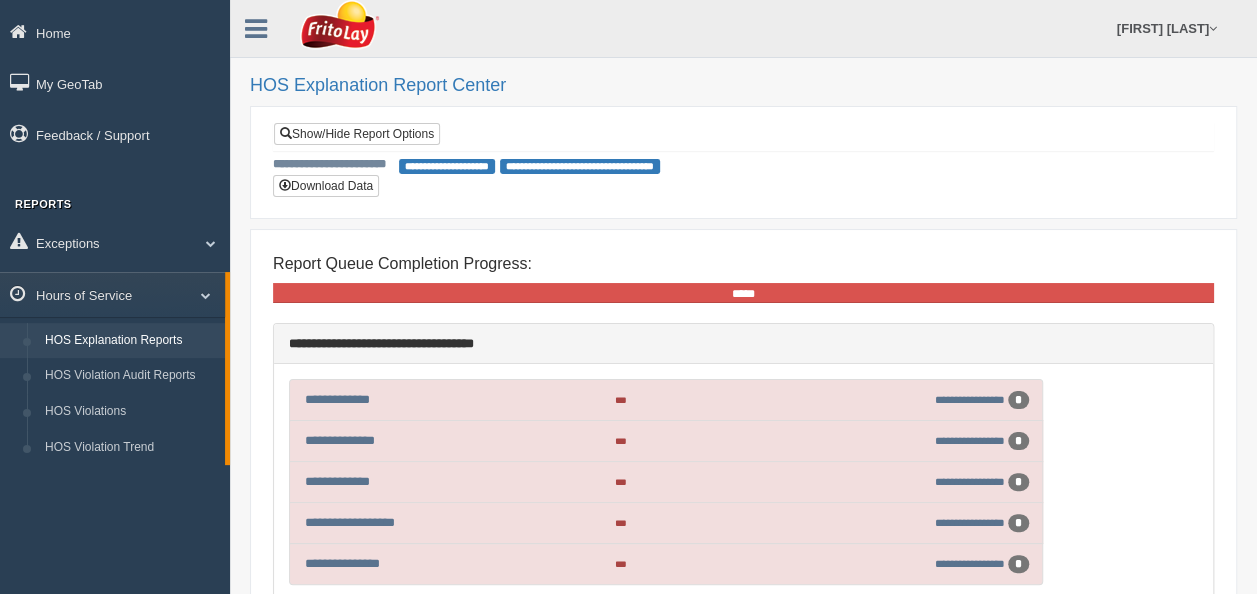 scroll, scrollTop: 141, scrollLeft: 0, axis: vertical 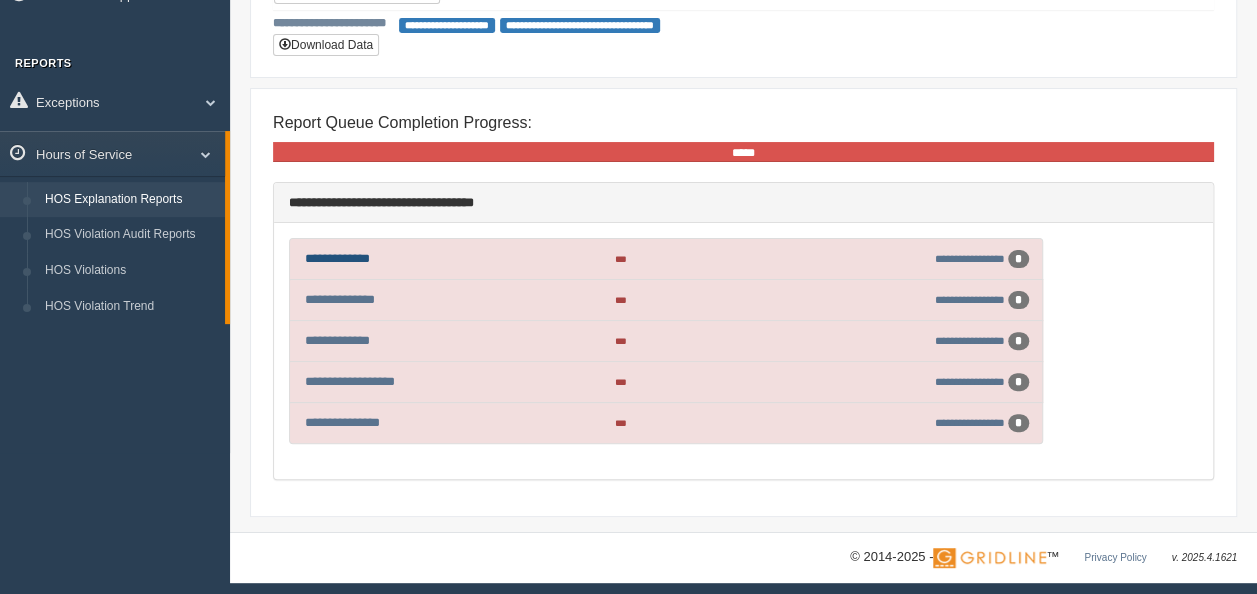 click on "**********" at bounding box center [337, 258] 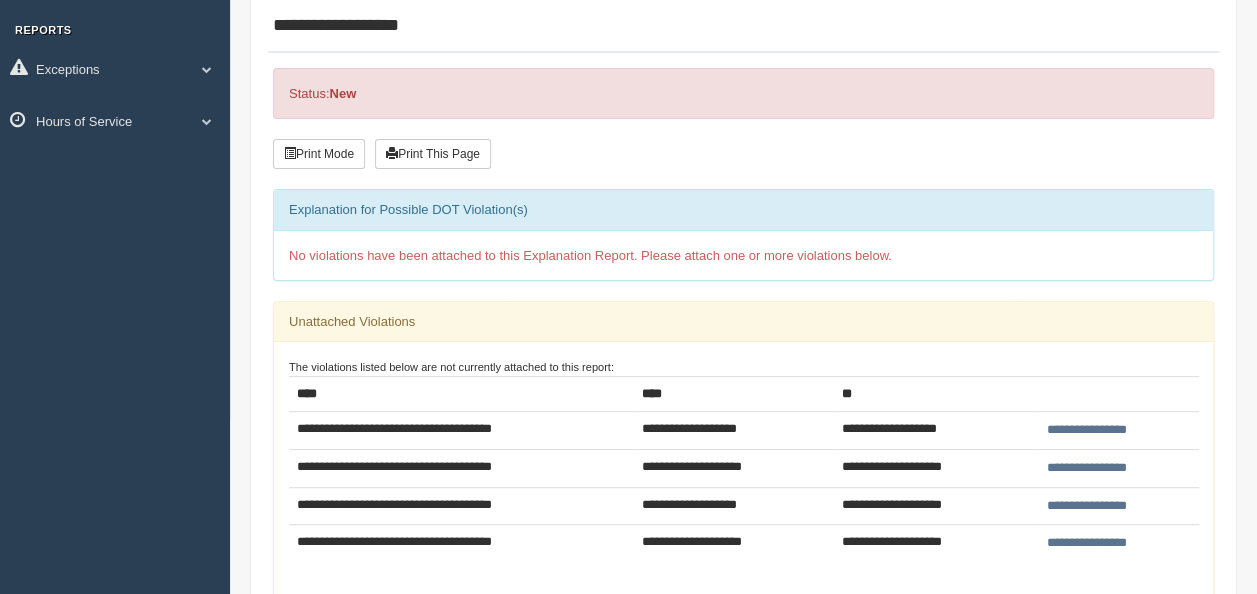 scroll, scrollTop: 0, scrollLeft: 0, axis: both 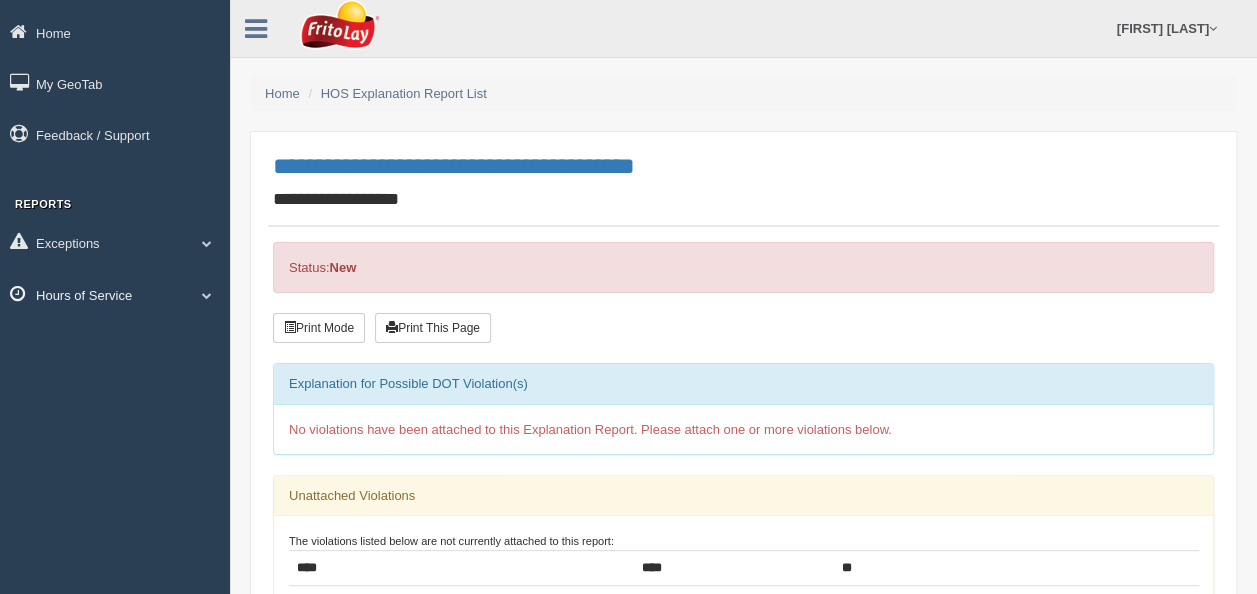 click at bounding box center [207, 243] 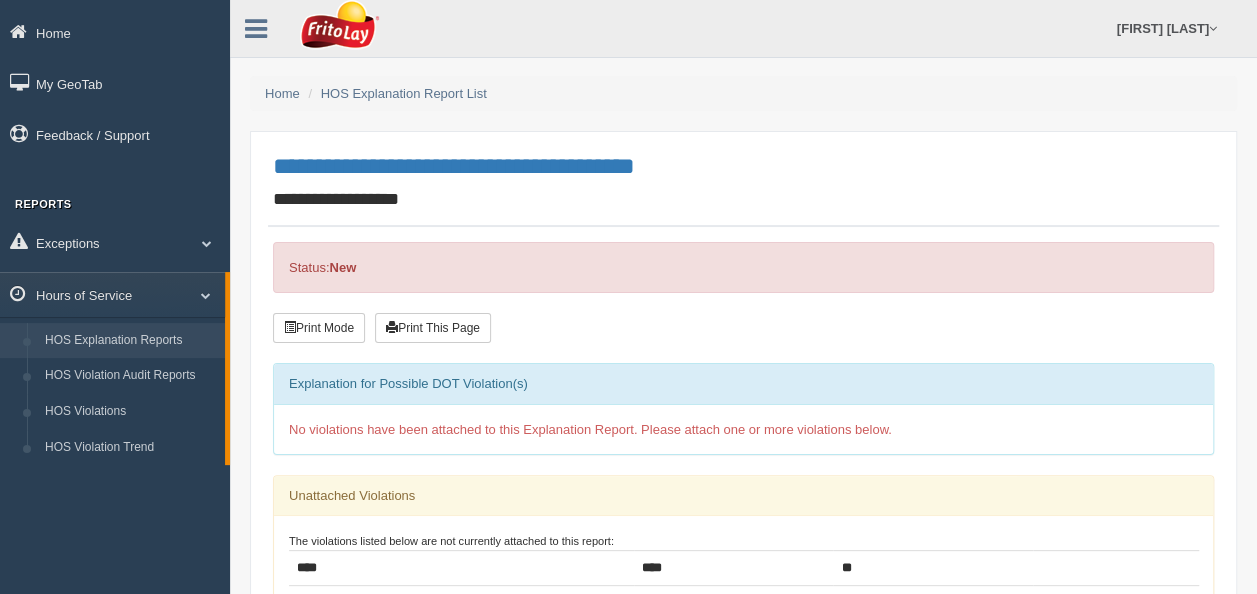 click on "HOS Explanation Reports" at bounding box center [130, 341] 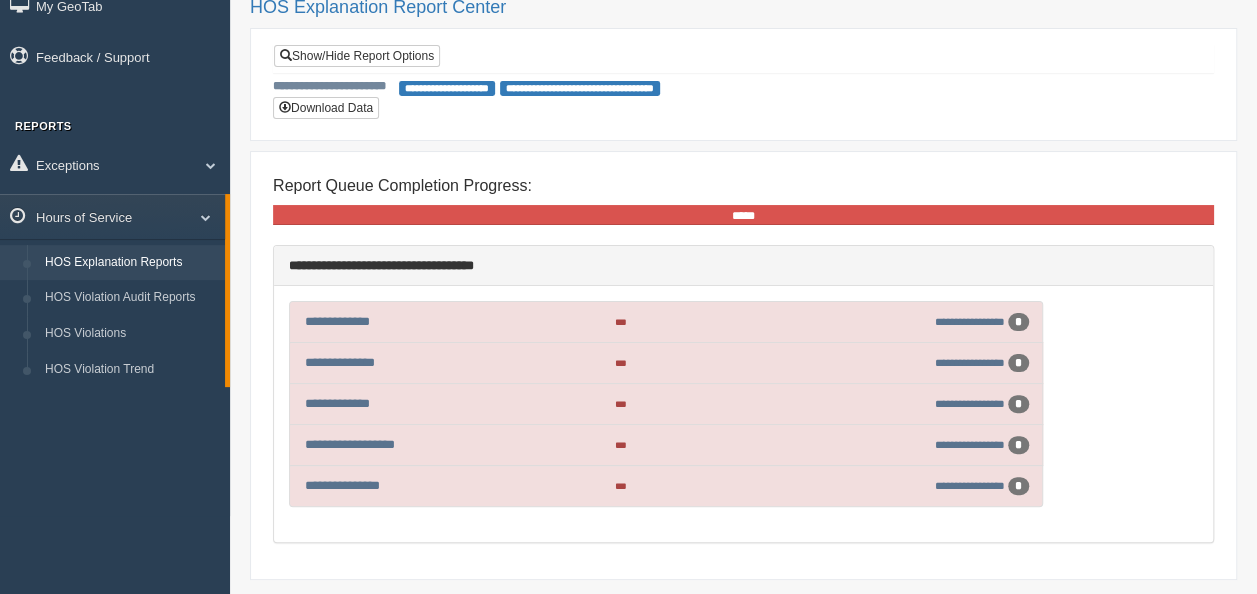 scroll, scrollTop: 141, scrollLeft: 0, axis: vertical 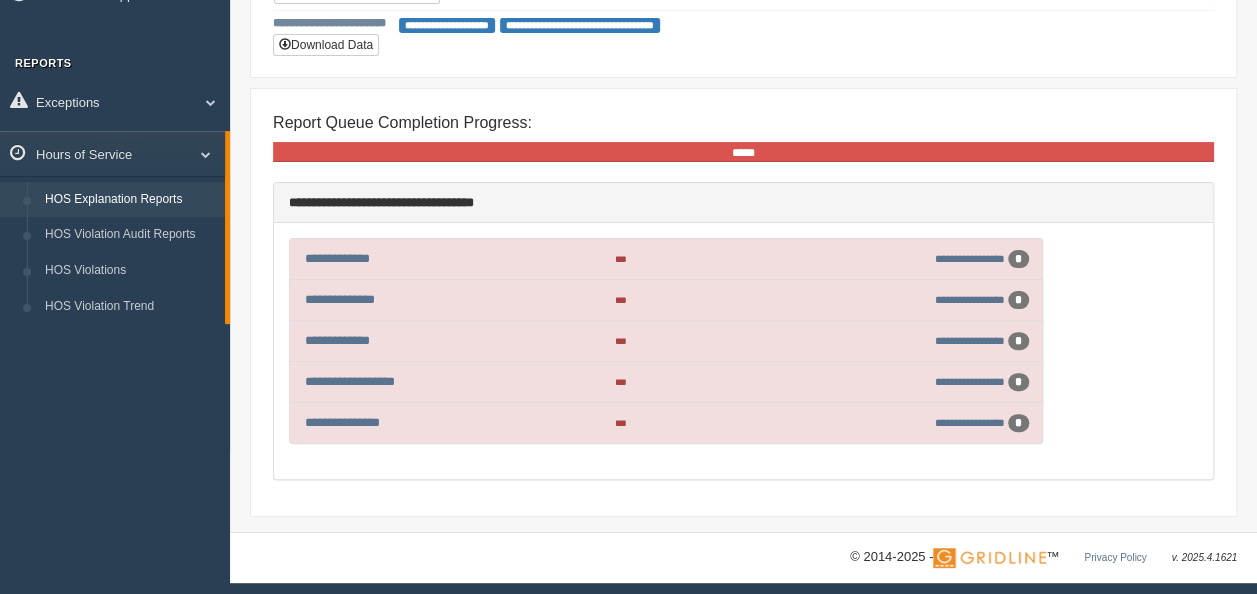 click on "*****" at bounding box center [743, 153] 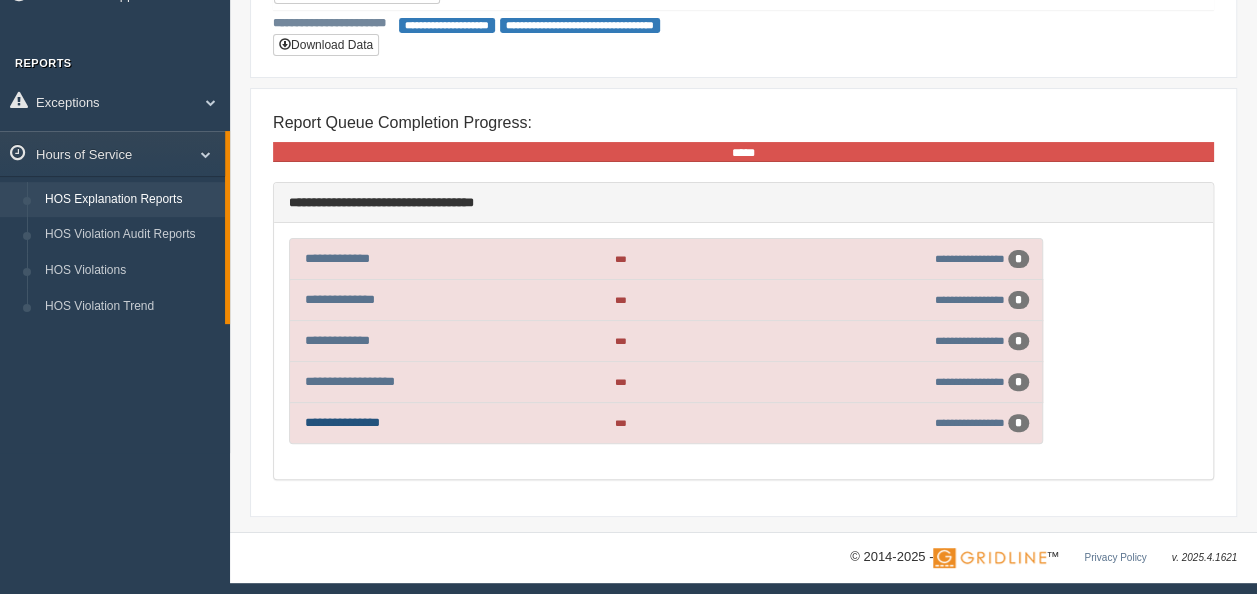 click on "**********" at bounding box center [342, 422] 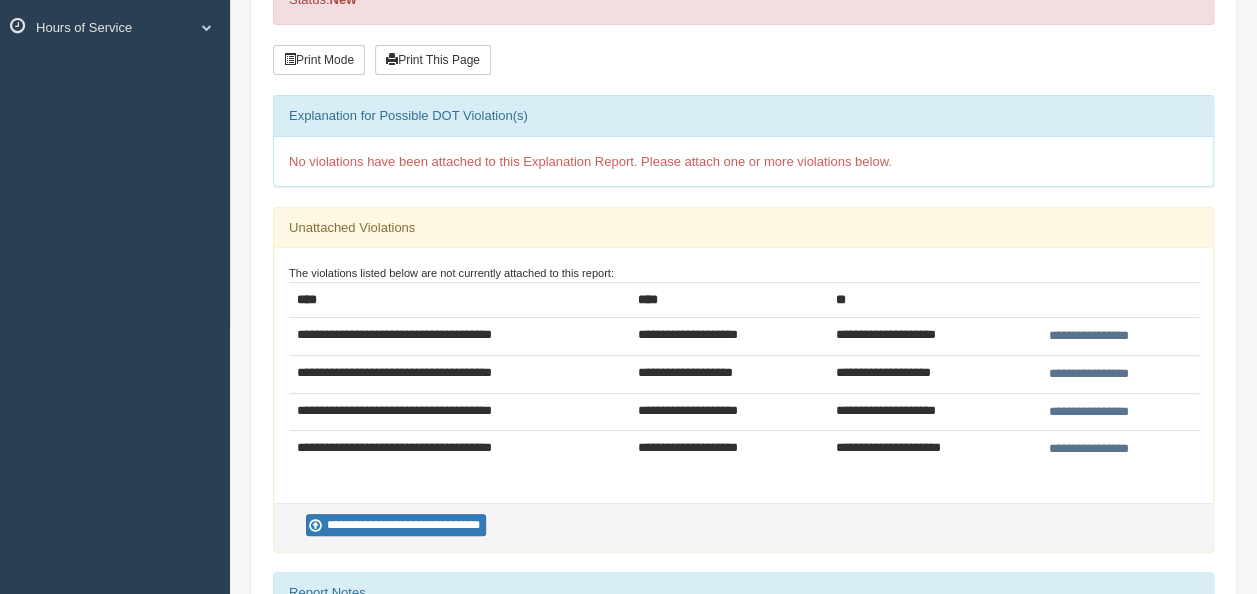 scroll, scrollTop: 0, scrollLeft: 0, axis: both 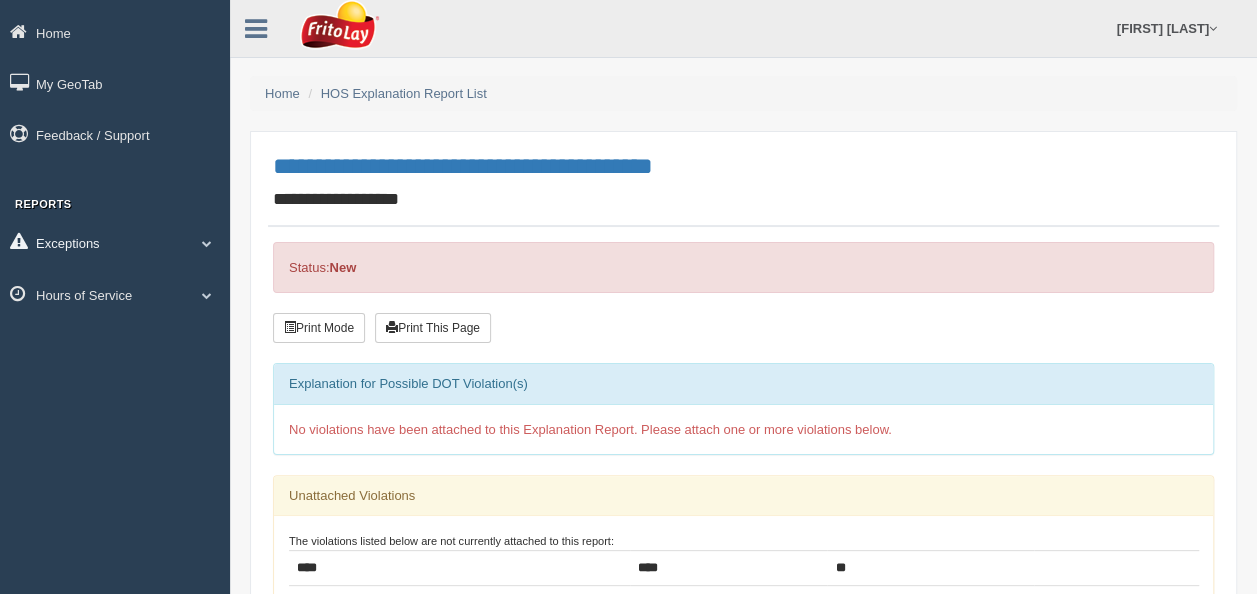 click on "Exceptions" at bounding box center [115, 32] 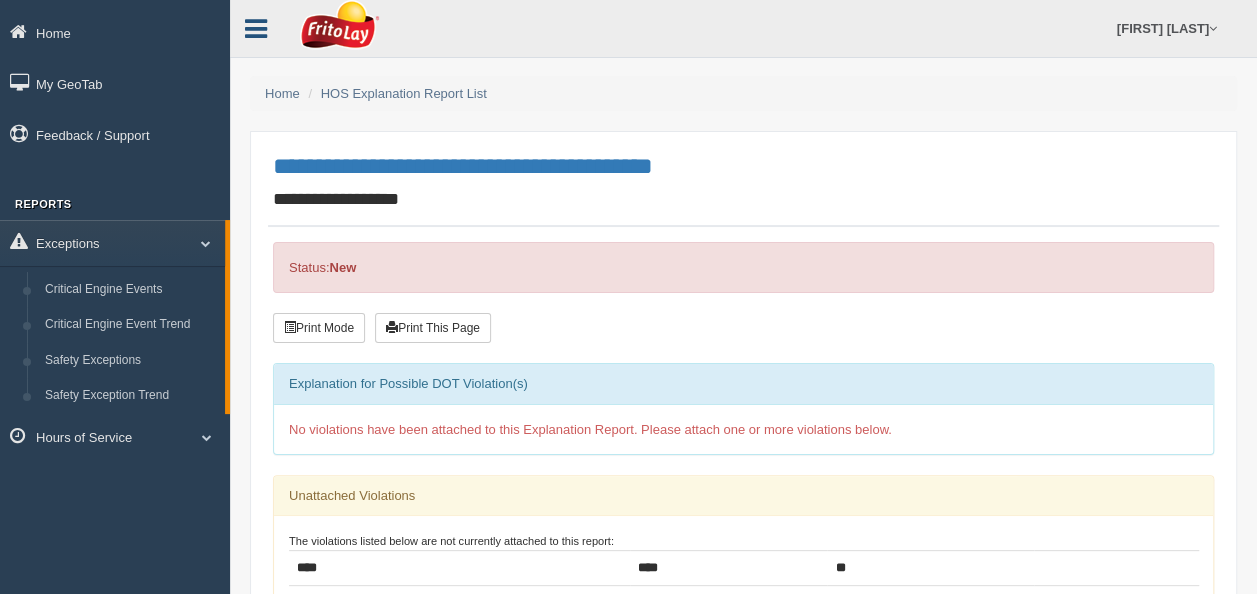 click at bounding box center (256, 29) 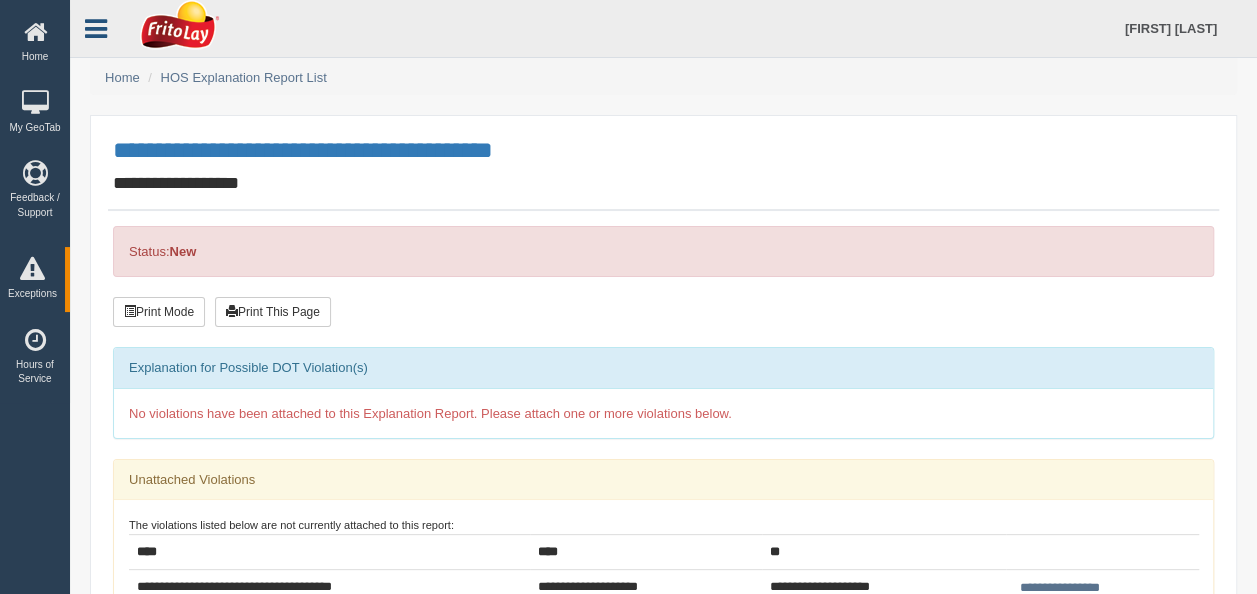 click at bounding box center (96, 26) 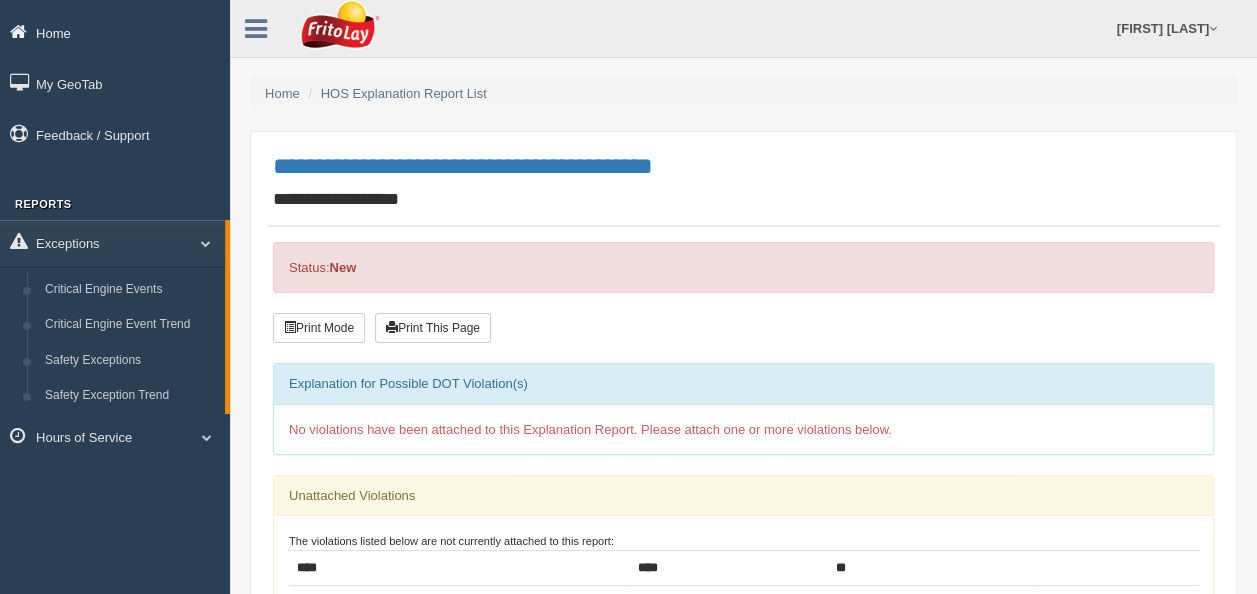 click on "Home" at bounding box center (115, 32) 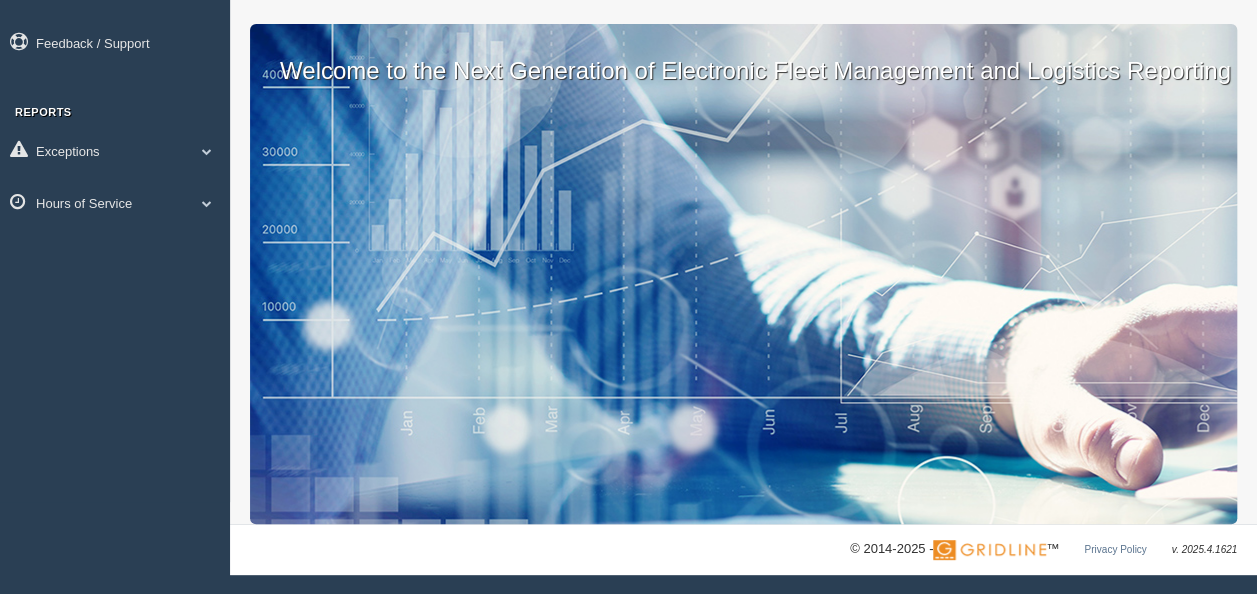 scroll, scrollTop: 0, scrollLeft: 0, axis: both 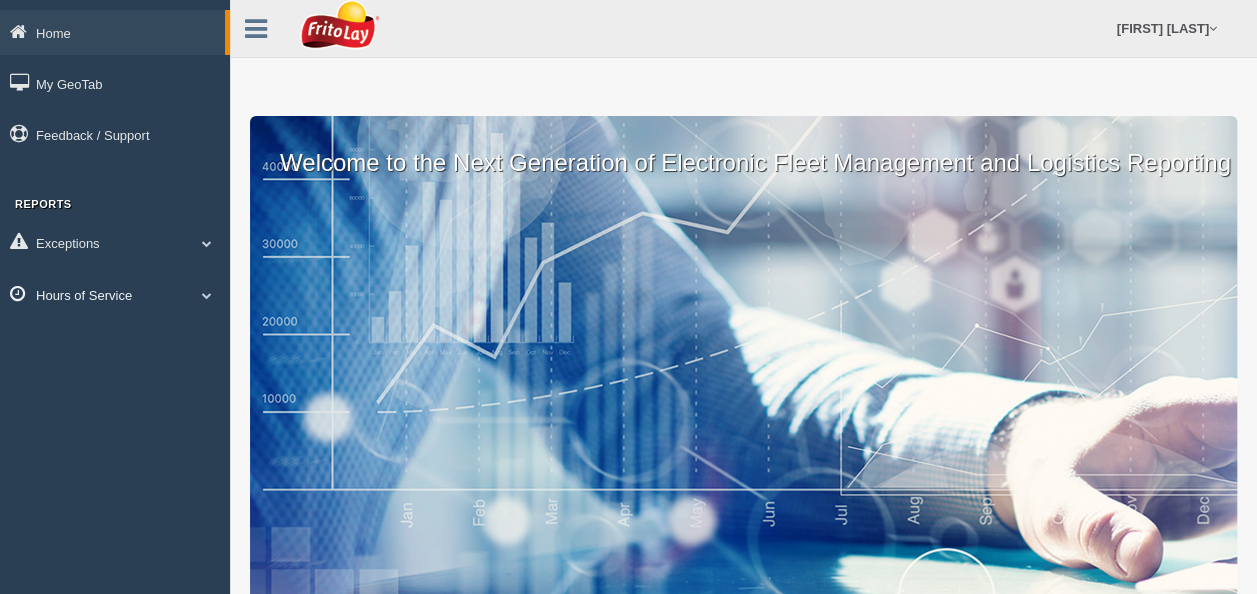 click on "Hours of Service" at bounding box center (112, 32) 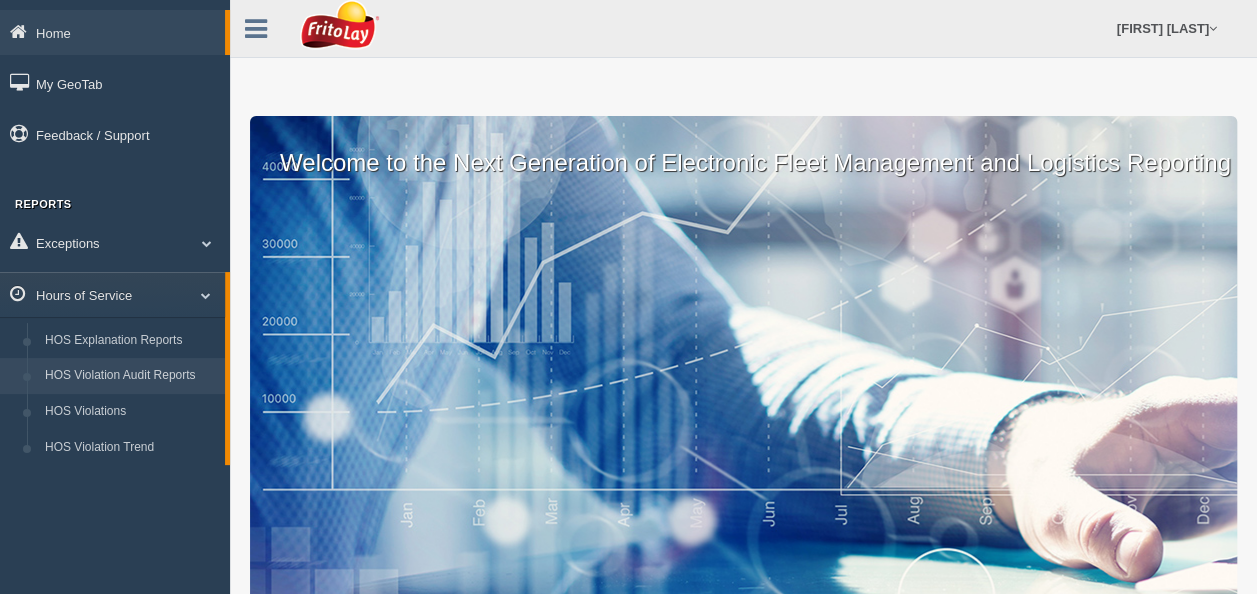 click on "HOS Violation Audit Reports" at bounding box center [130, 376] 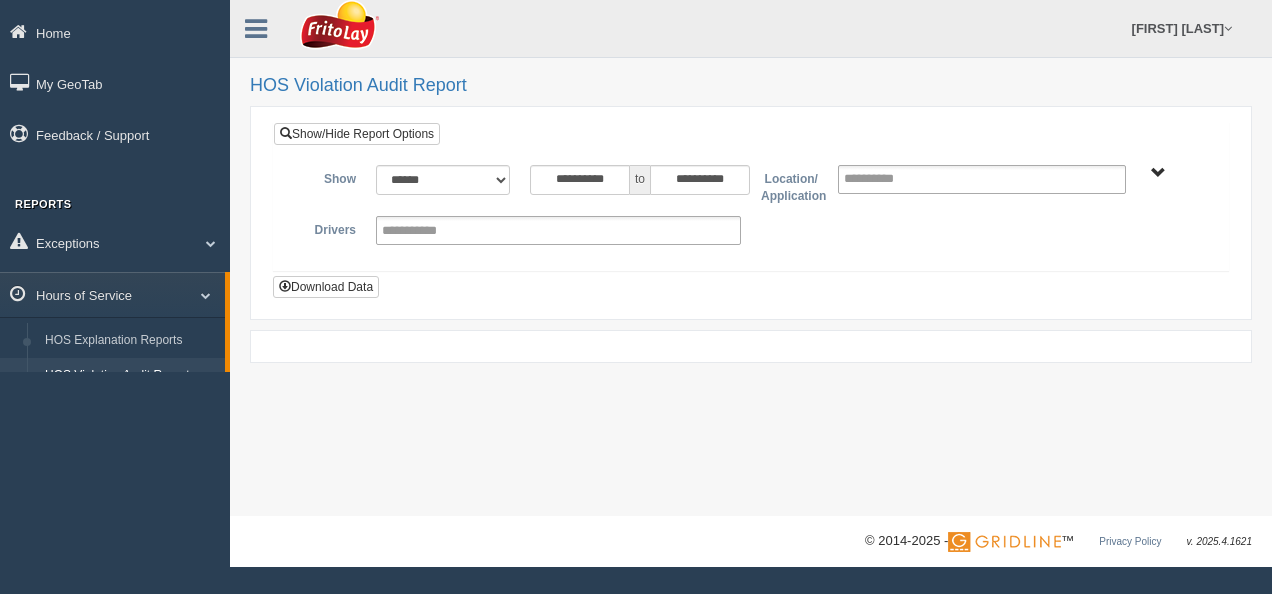 scroll, scrollTop: 0, scrollLeft: 0, axis: both 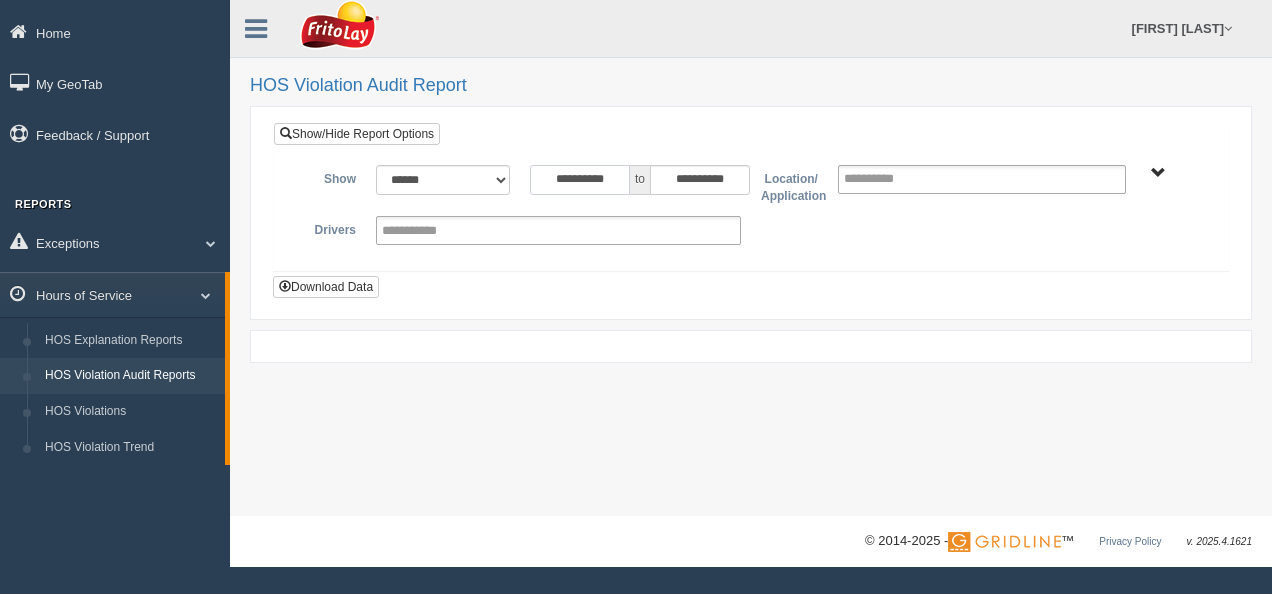 click on "**********" at bounding box center (580, 180) 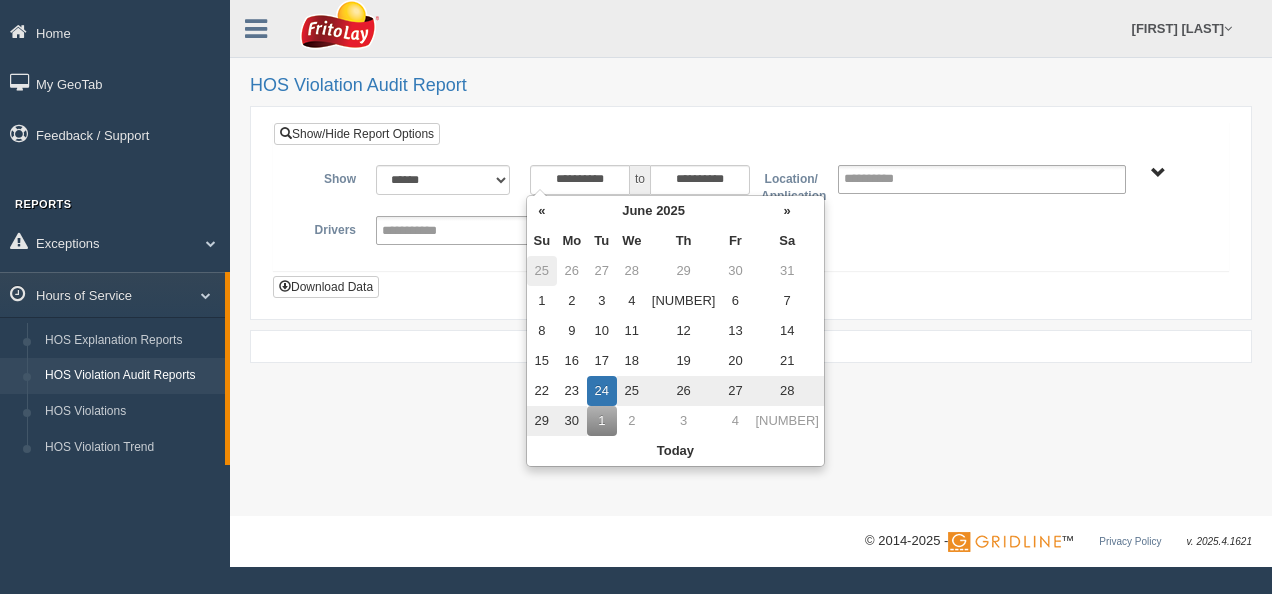 click on "25" at bounding box center (542, 271) 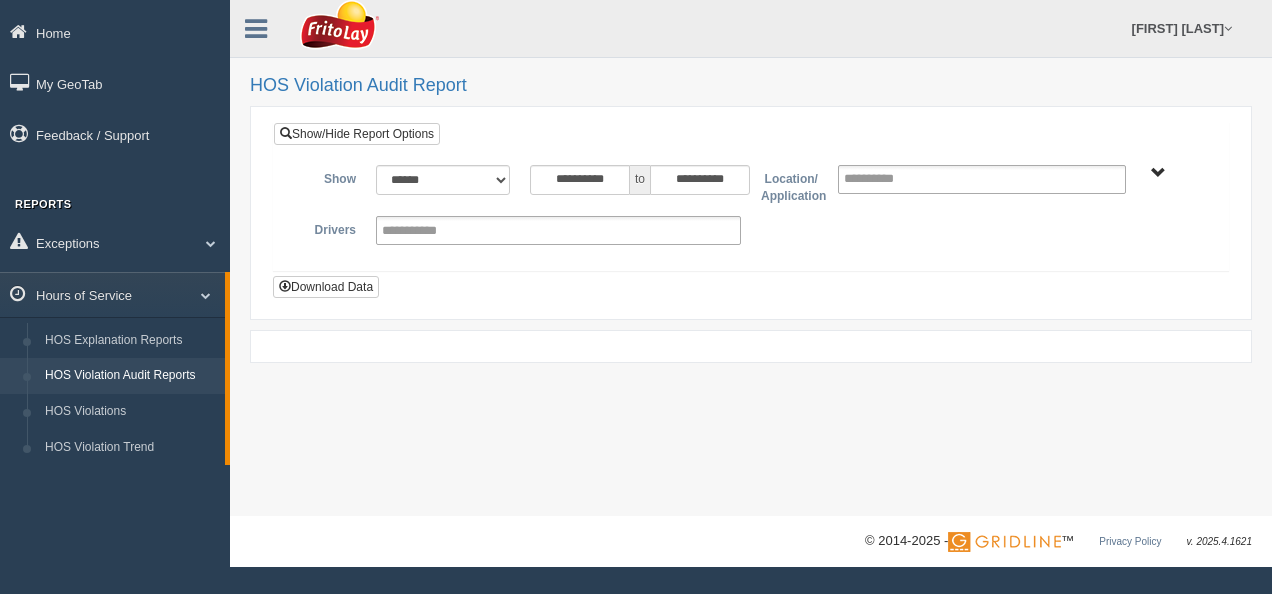 click on "**********" at bounding box center [751, 213] 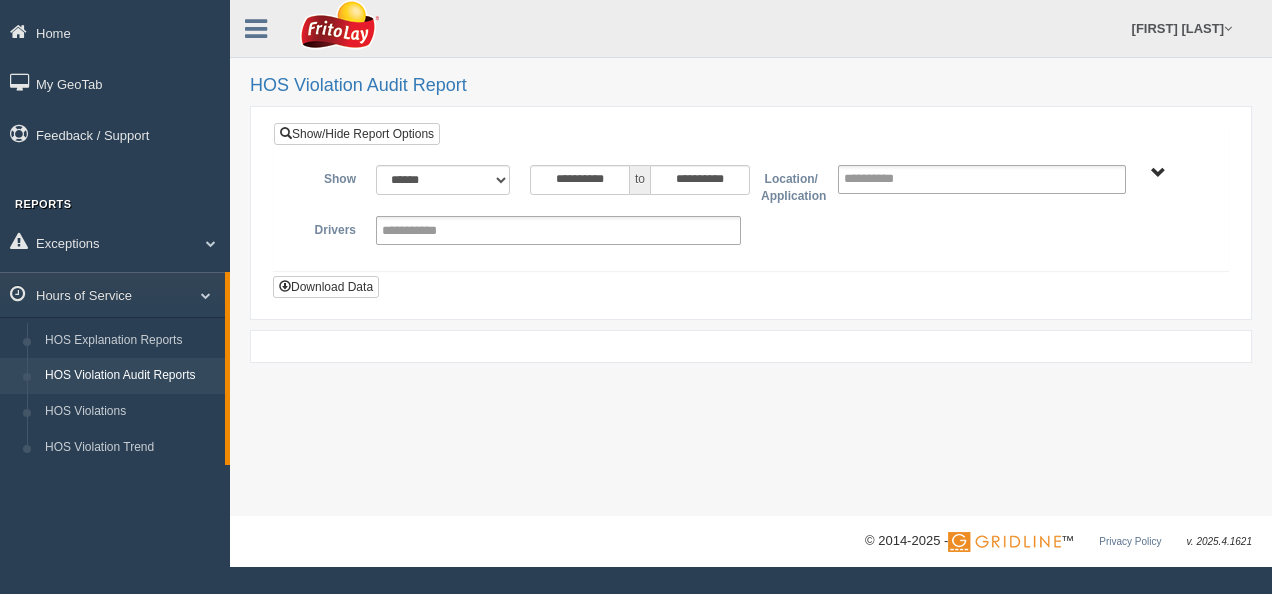 click on "BLUE RIDGE ZONE DISTRICT [POSTAL_CODE]-[NUMBER]" at bounding box center [1158, 173] 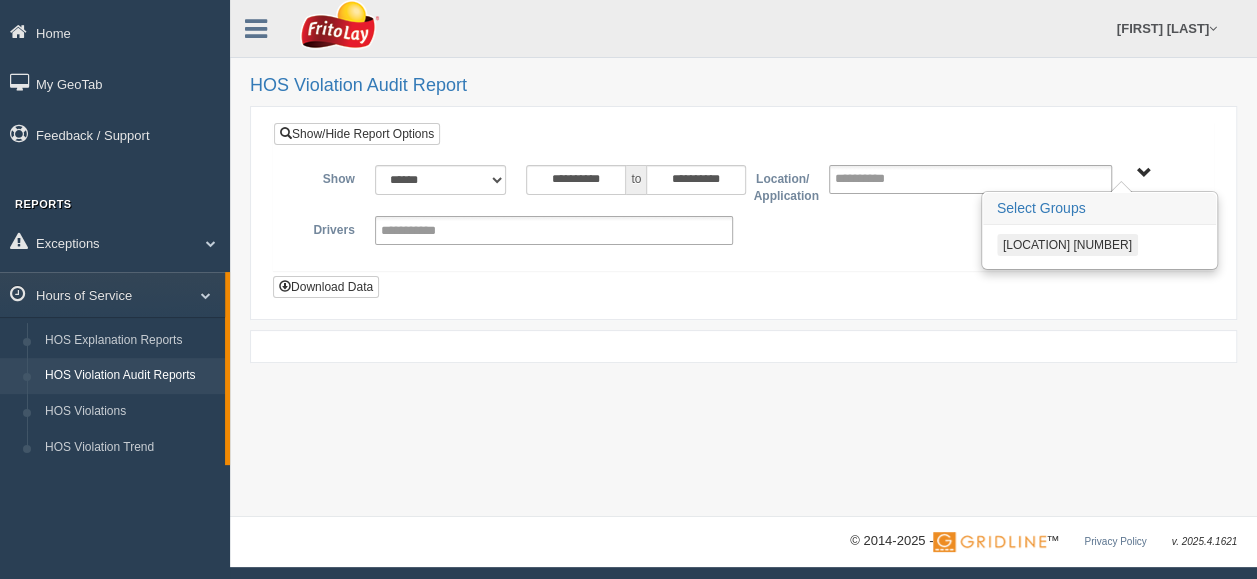 click on "BLUE RIDGE ZONE DISTRICT [POSTAL_CODE]-[NUMBER]" at bounding box center [1167, 245] 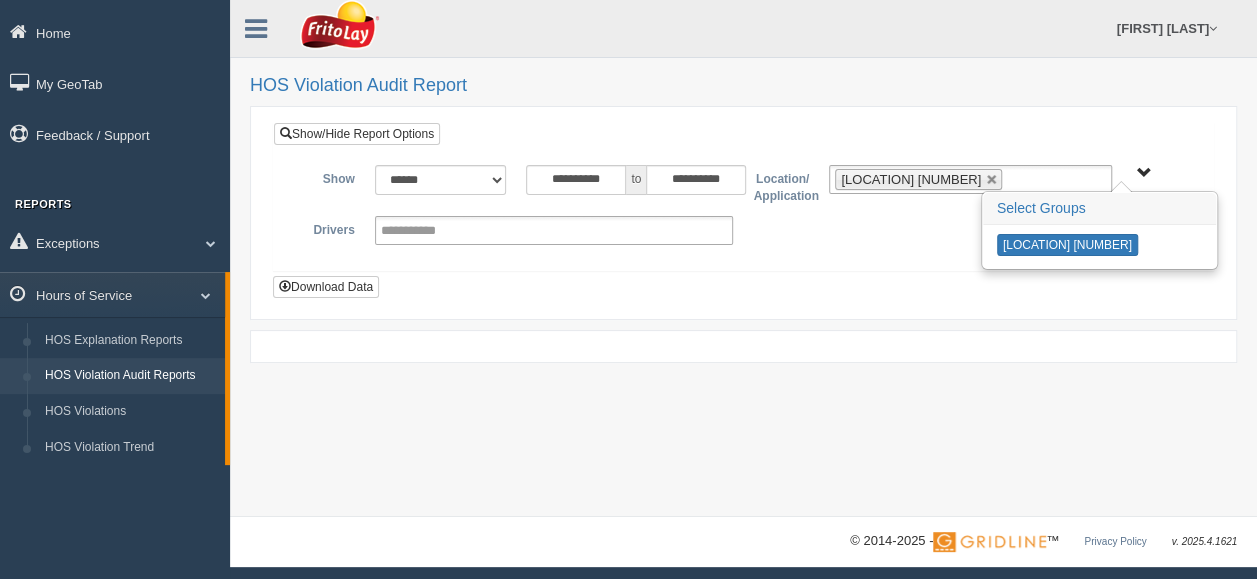 click on "**********" at bounding box center [743, 224] 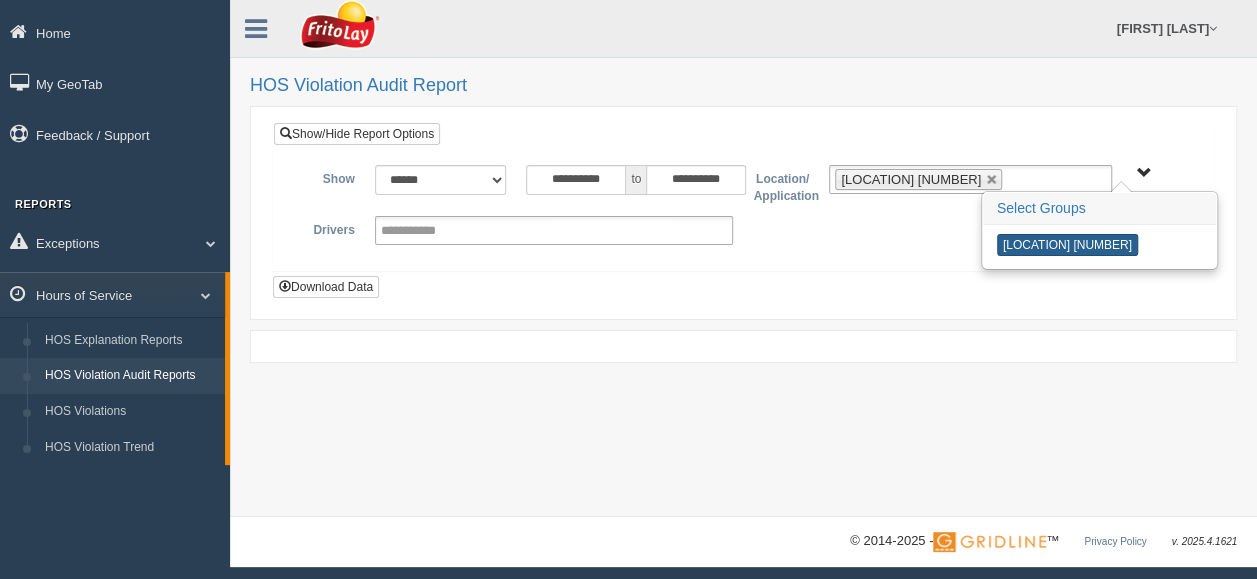 click on "BLUE RIDGE ZONE DISTRICT [POSTAL_CODE]-[NUMBER]" at bounding box center (1167, 245) 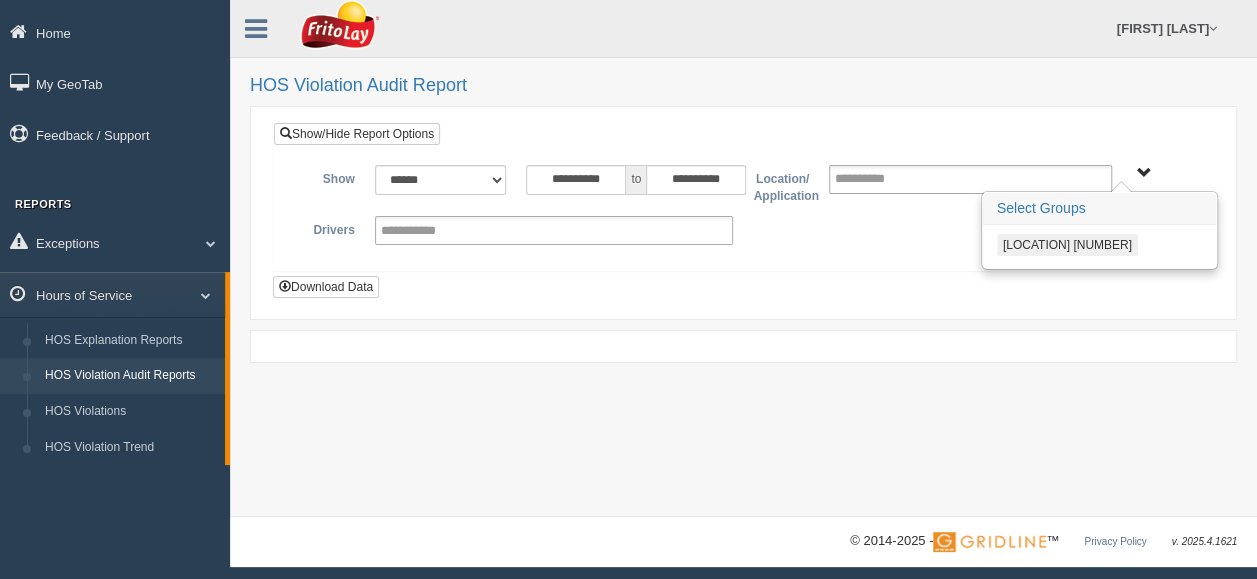 click on "BLUE RIDGE ZONE DISTRICT [POSTAL_CODE]-[NUMBER]" at bounding box center [1167, 245] 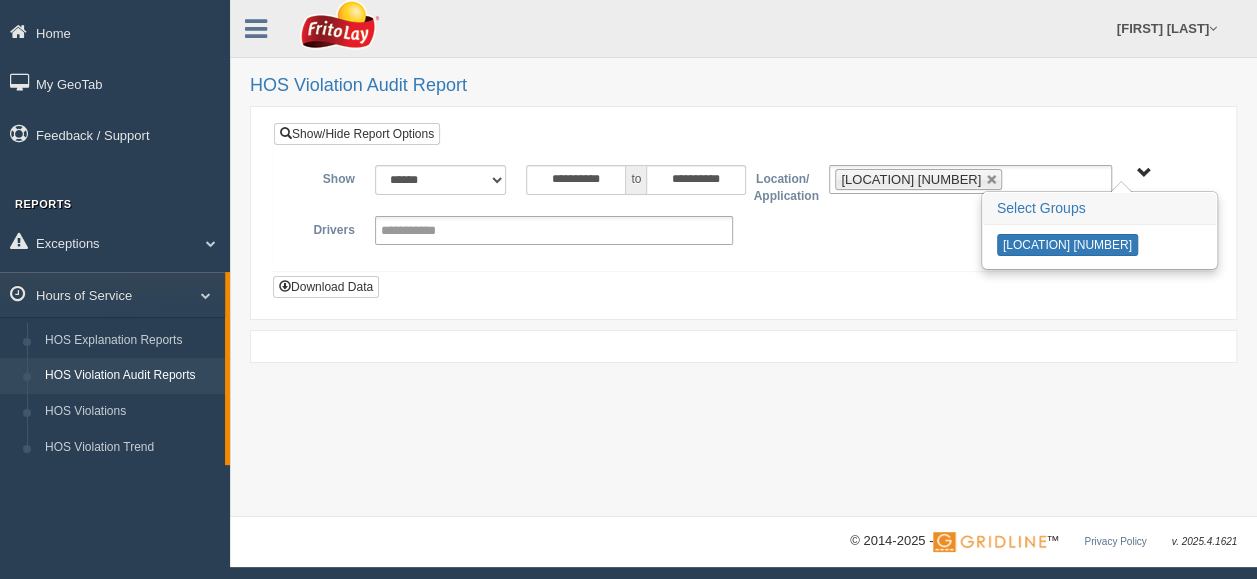 click on "**********" at bounding box center (743, 258) 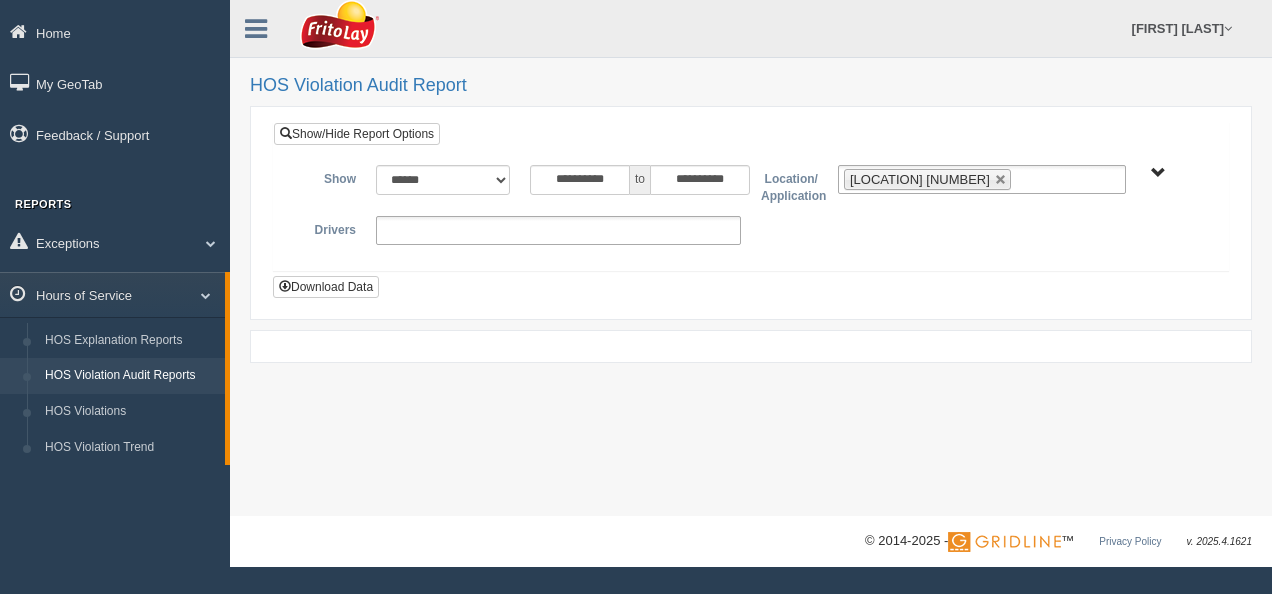 click at bounding box center [424, 258] 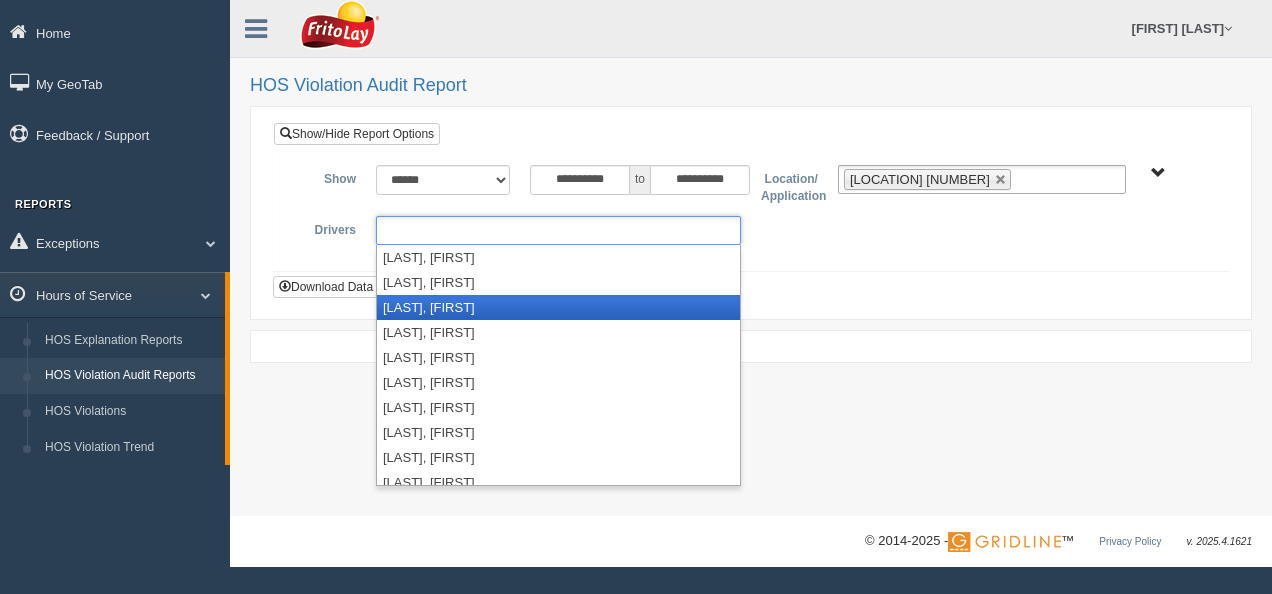 scroll, scrollTop: 400, scrollLeft: 0, axis: vertical 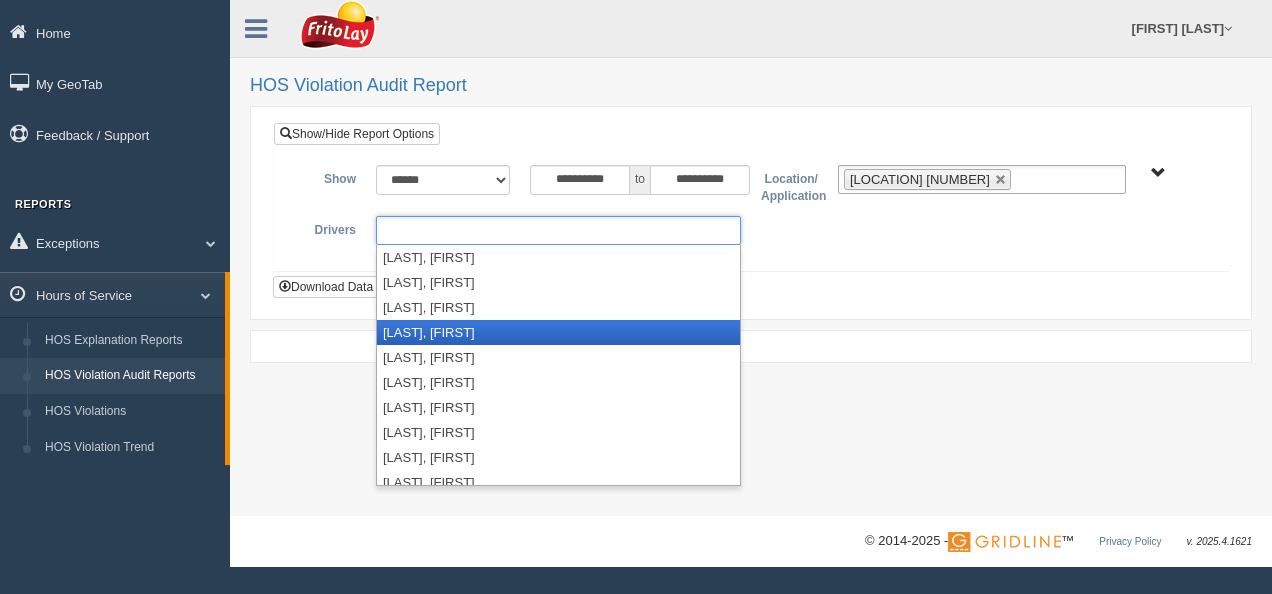 click on "[LAST], [FIRST]" at bounding box center [558, 360] 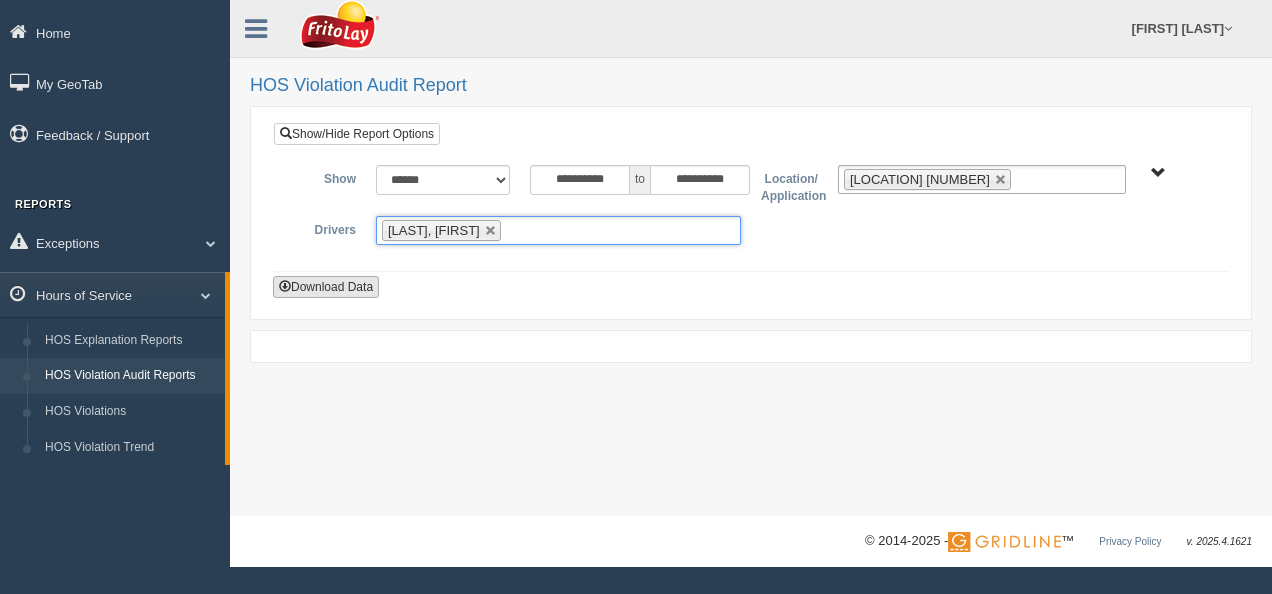click on "Download Data" at bounding box center (326, 315) 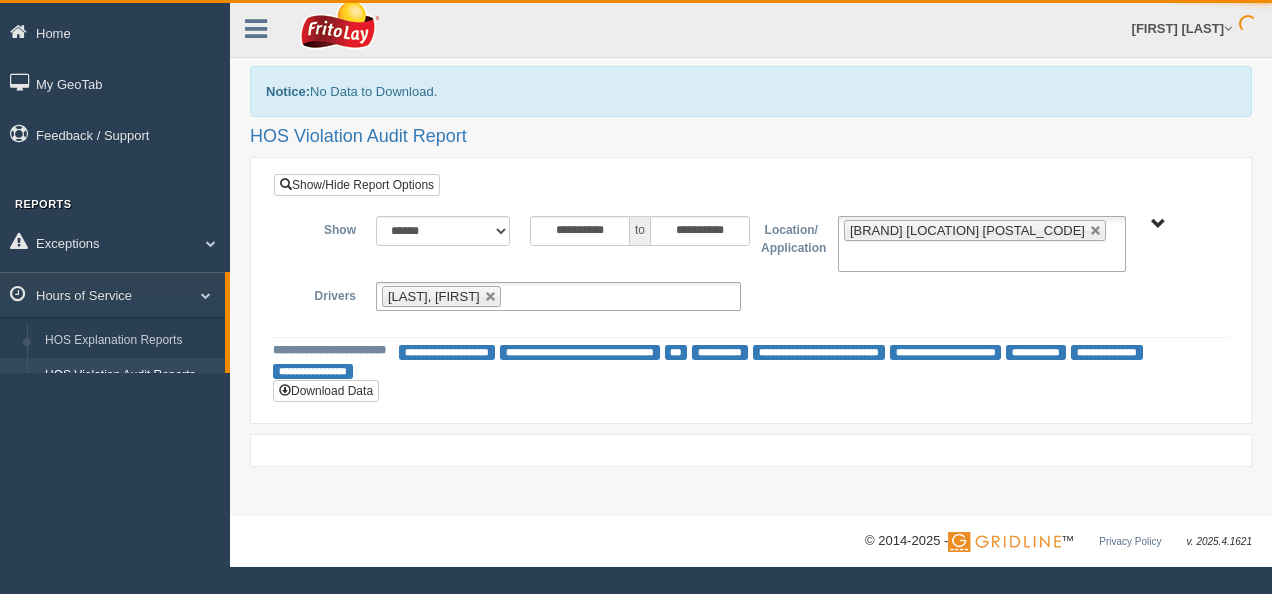 scroll, scrollTop: 0, scrollLeft: 0, axis: both 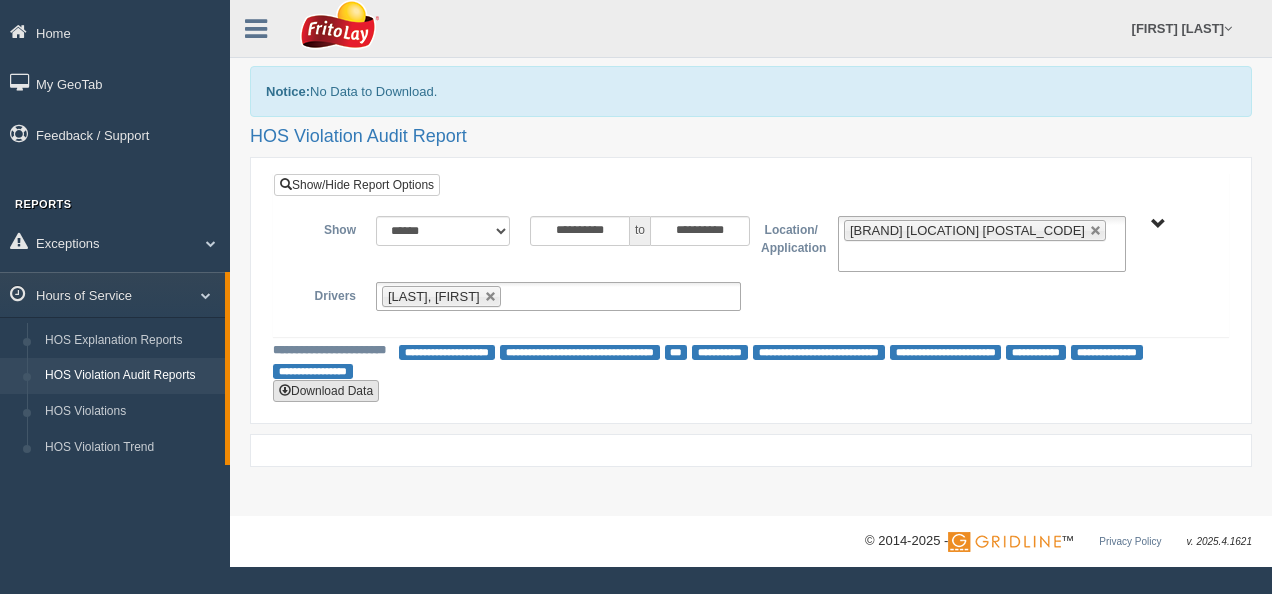 click on "Download Data" at bounding box center (326, 376) 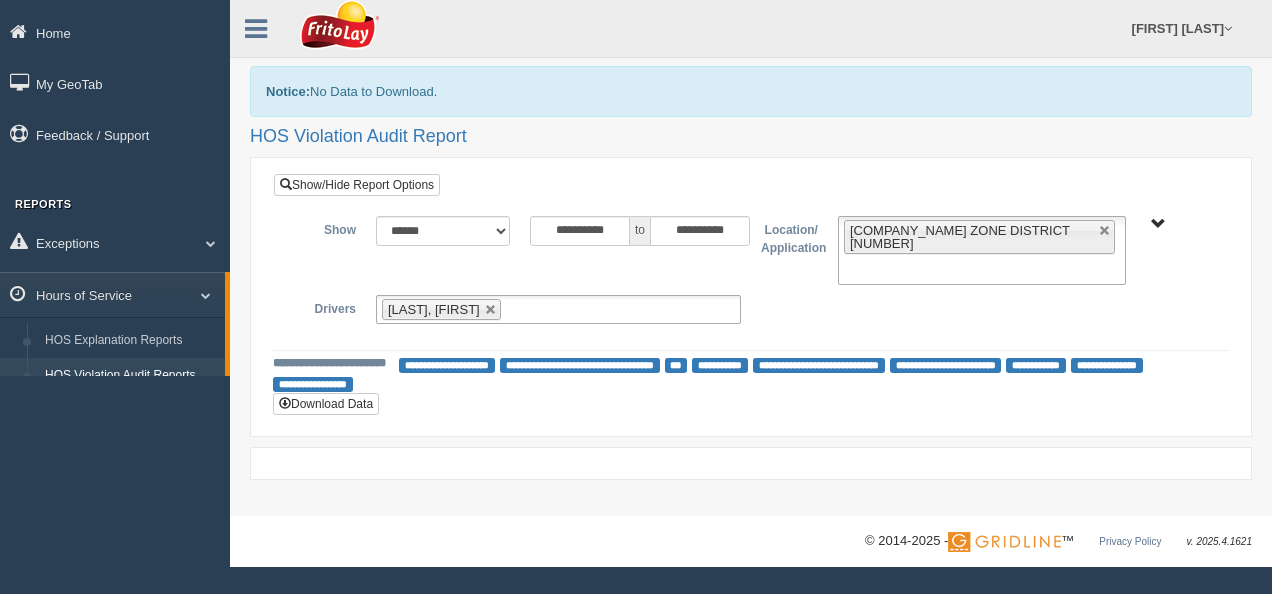 scroll, scrollTop: 0, scrollLeft: 0, axis: both 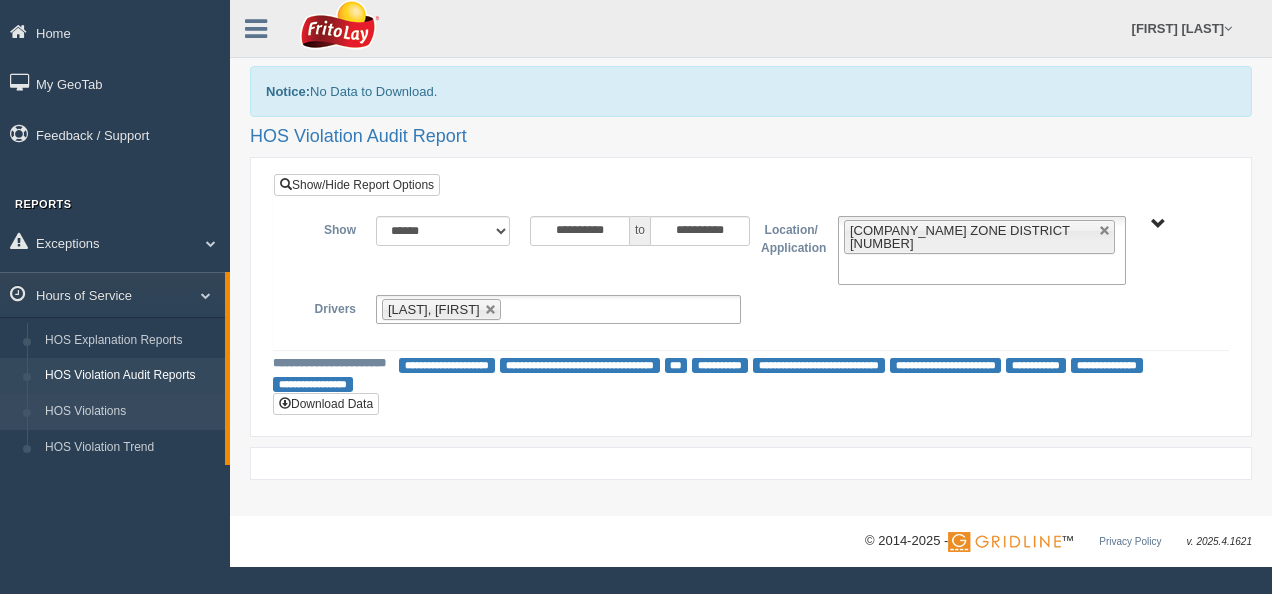 click on "HOS Violations" at bounding box center [130, 412] 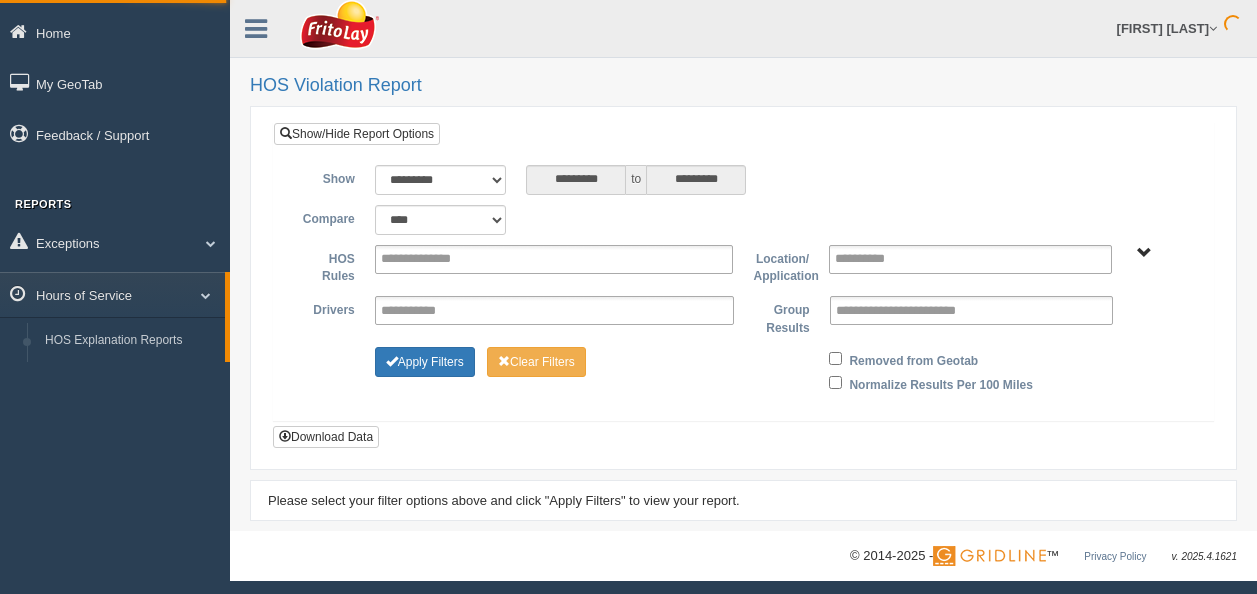 scroll, scrollTop: 0, scrollLeft: 0, axis: both 